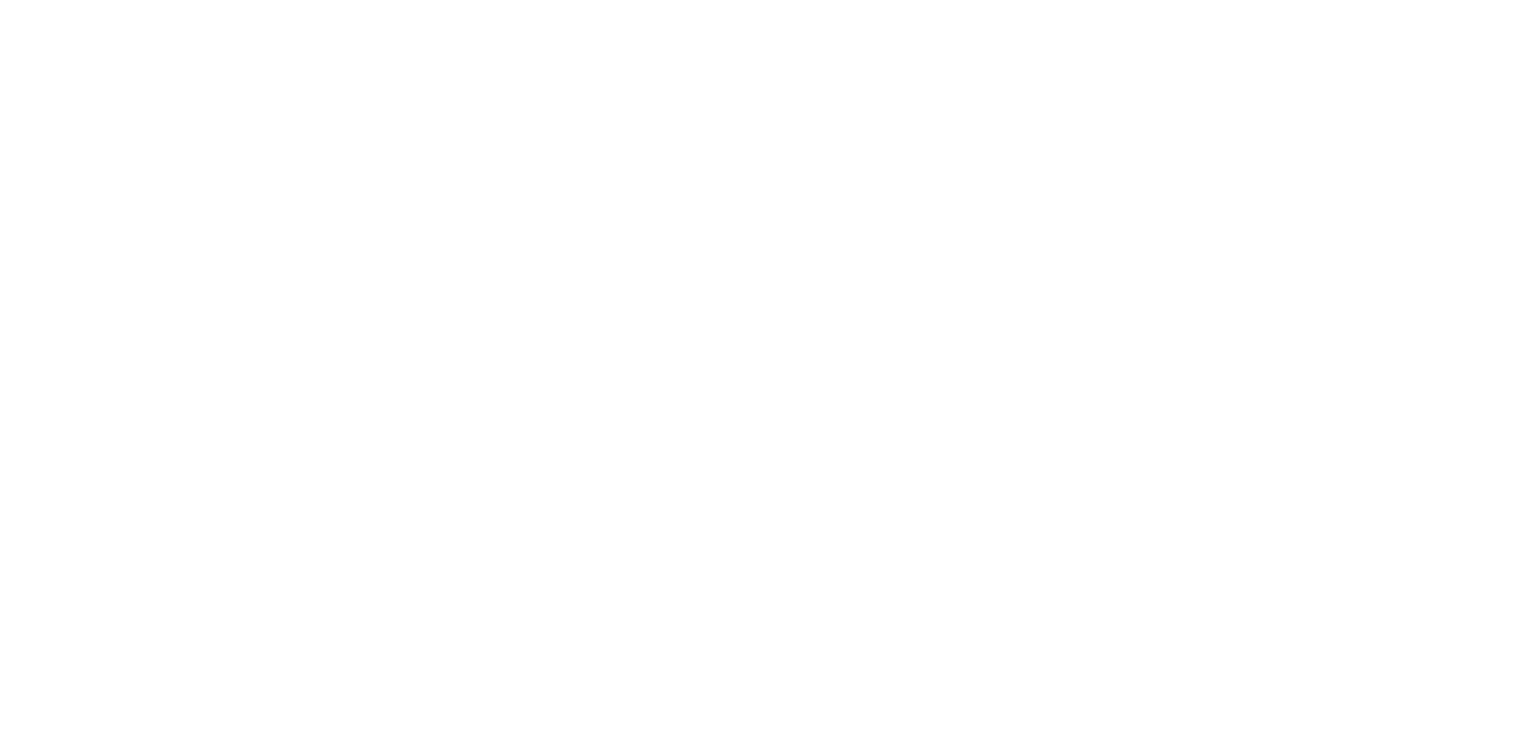 scroll, scrollTop: 0, scrollLeft: 0, axis: both 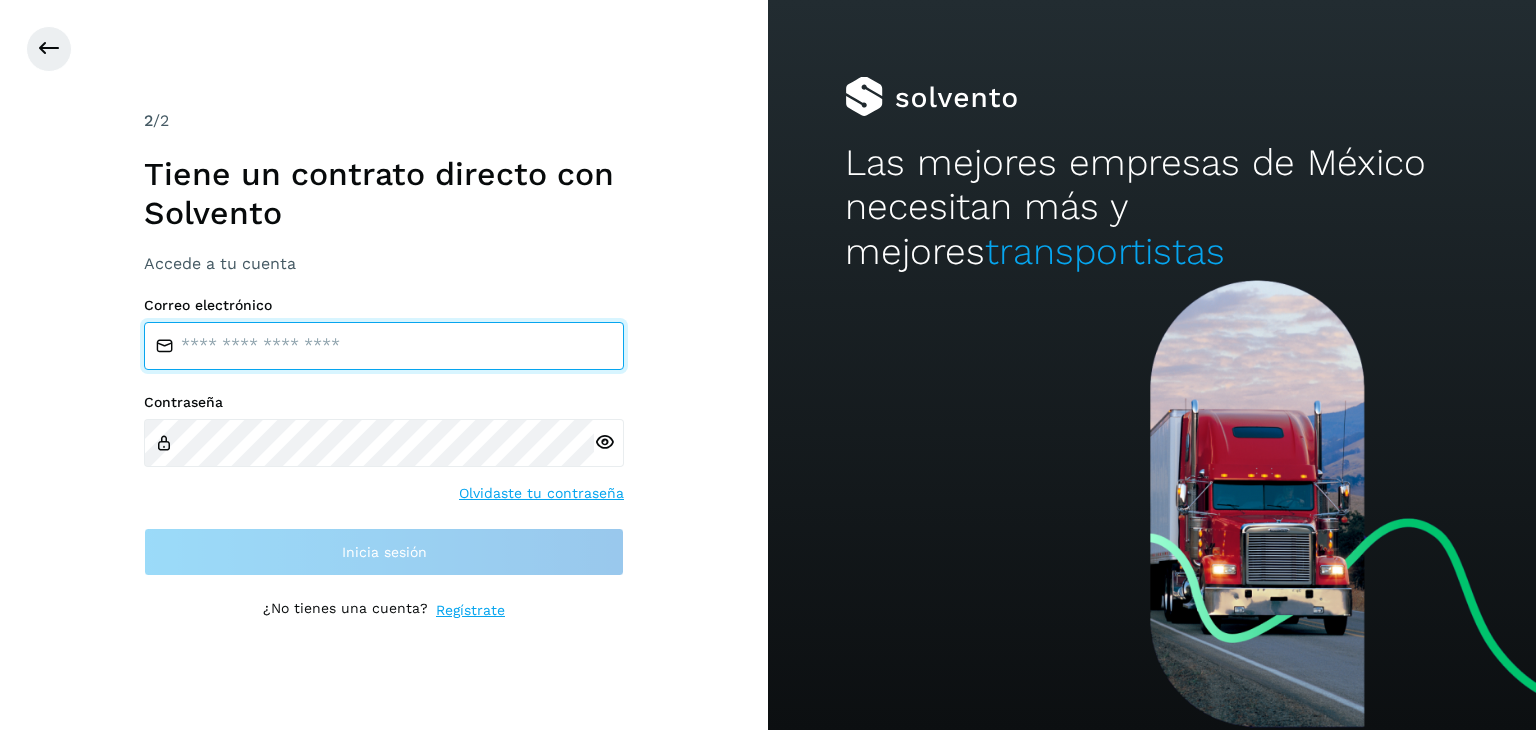 type on "**********" 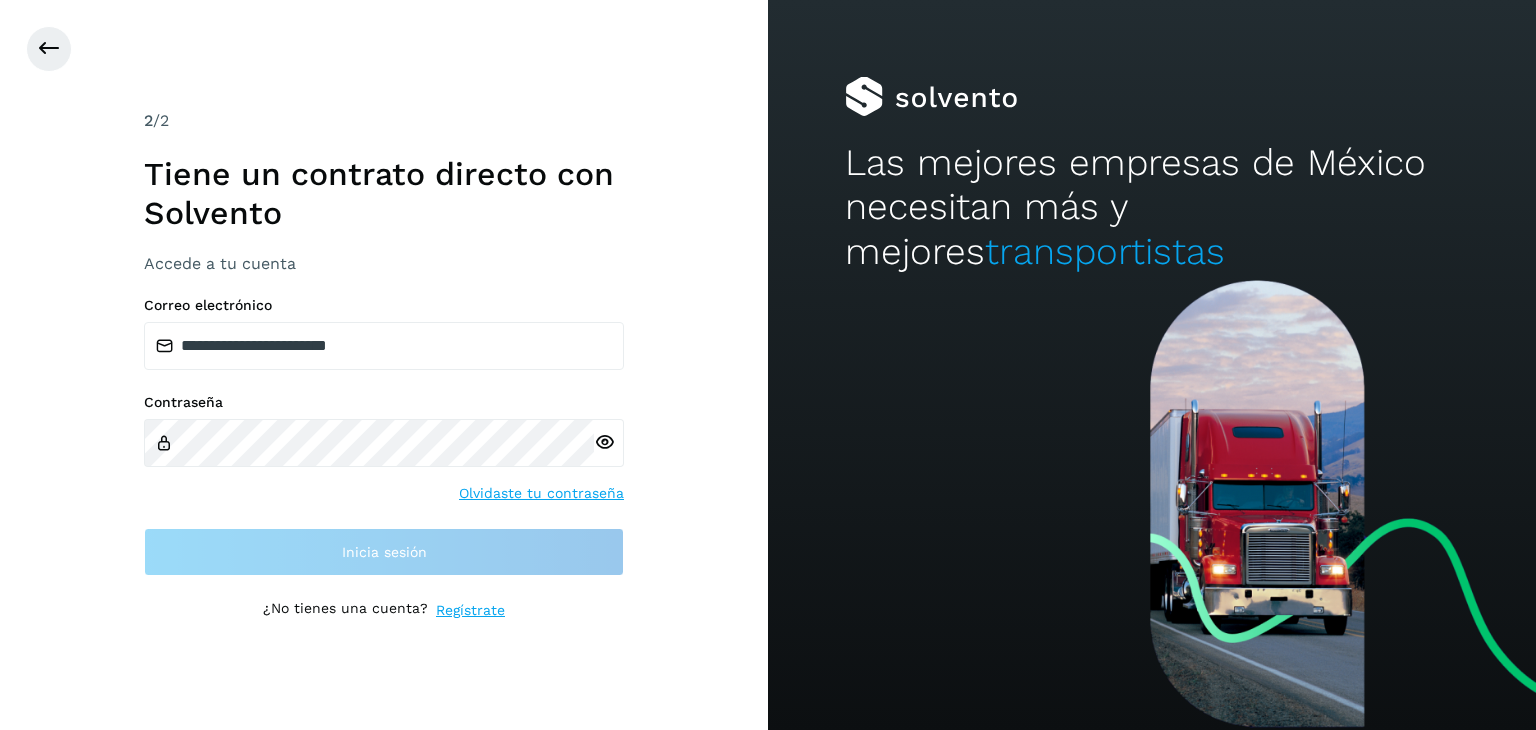 click on "Contraseña" at bounding box center (384, 402) 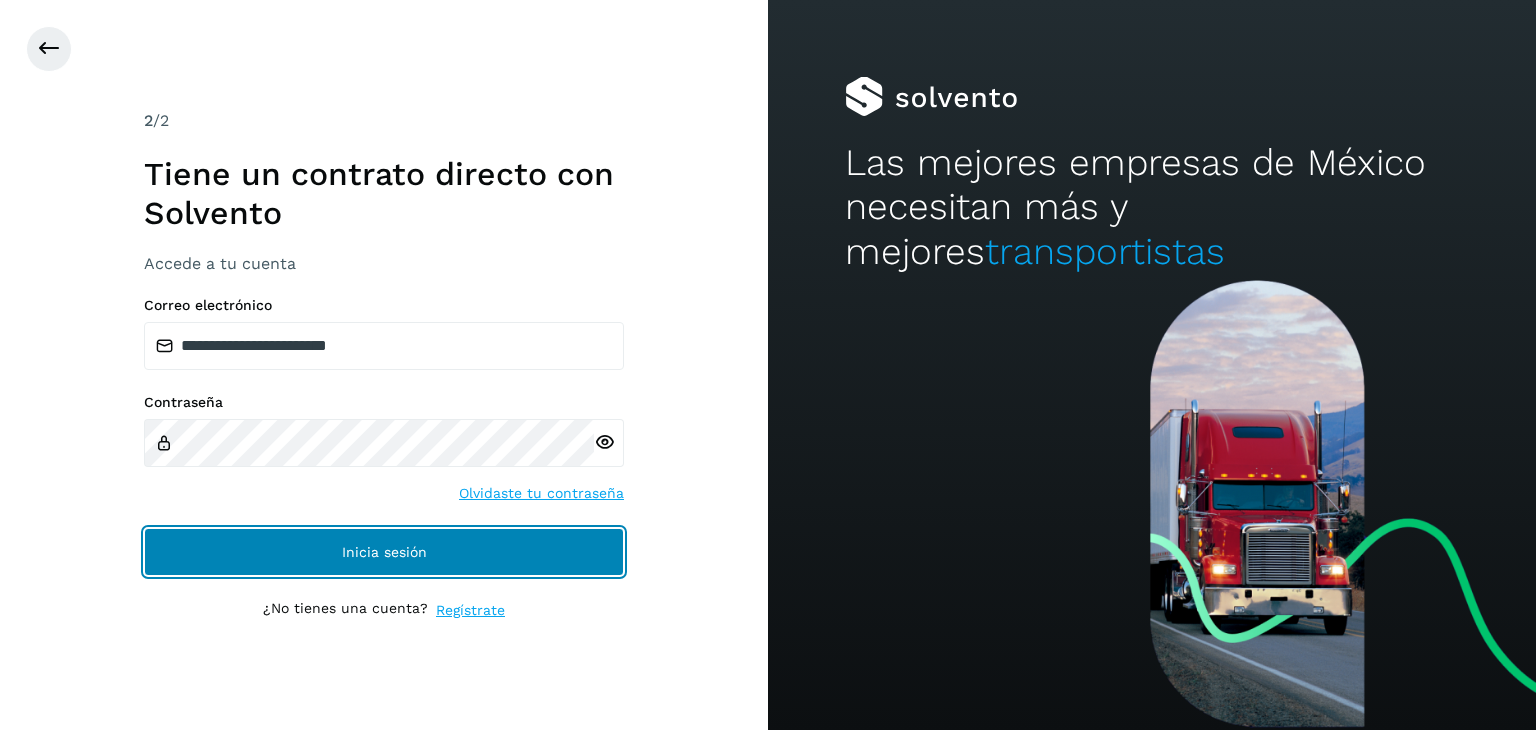 click on "Inicia sesión" at bounding box center [384, 552] 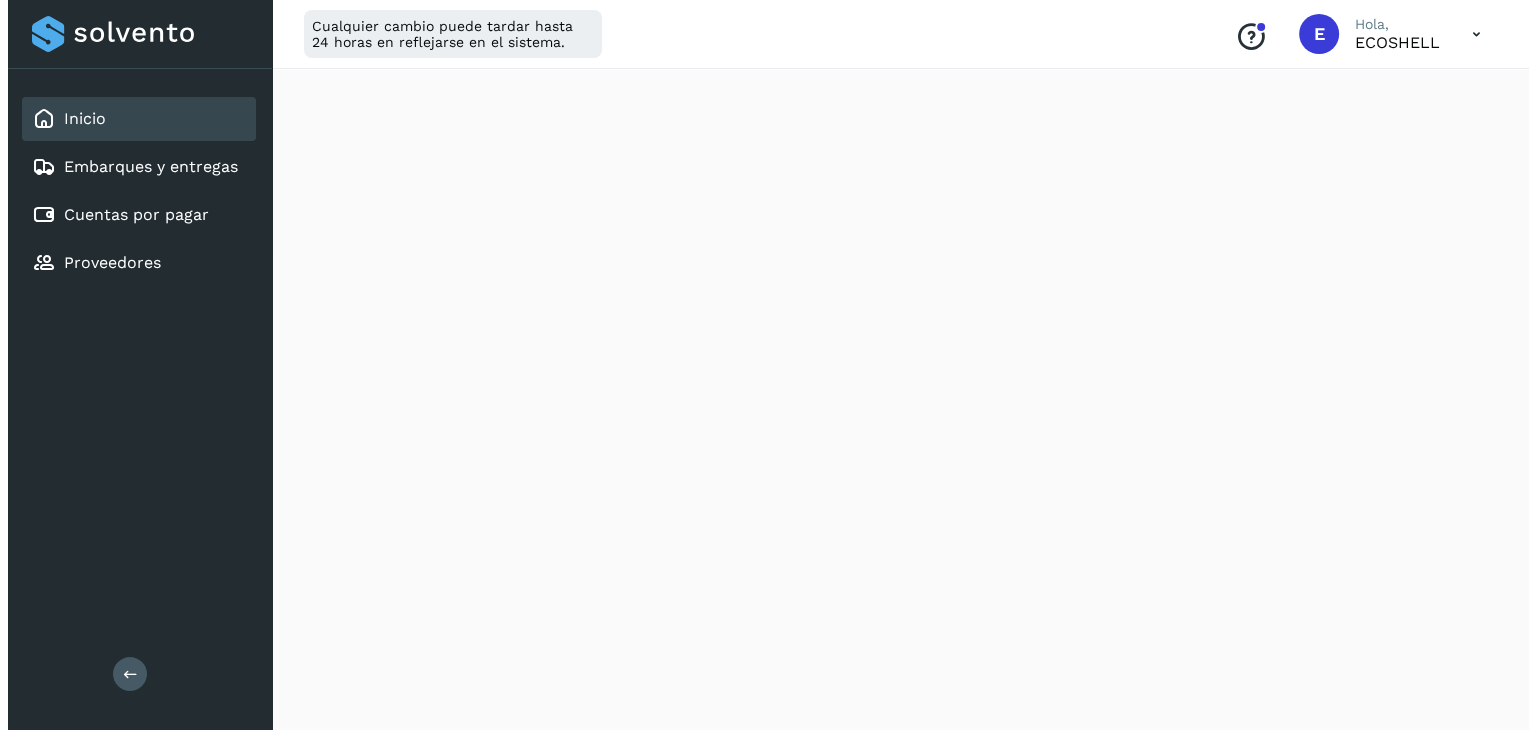 scroll, scrollTop: 0, scrollLeft: 0, axis: both 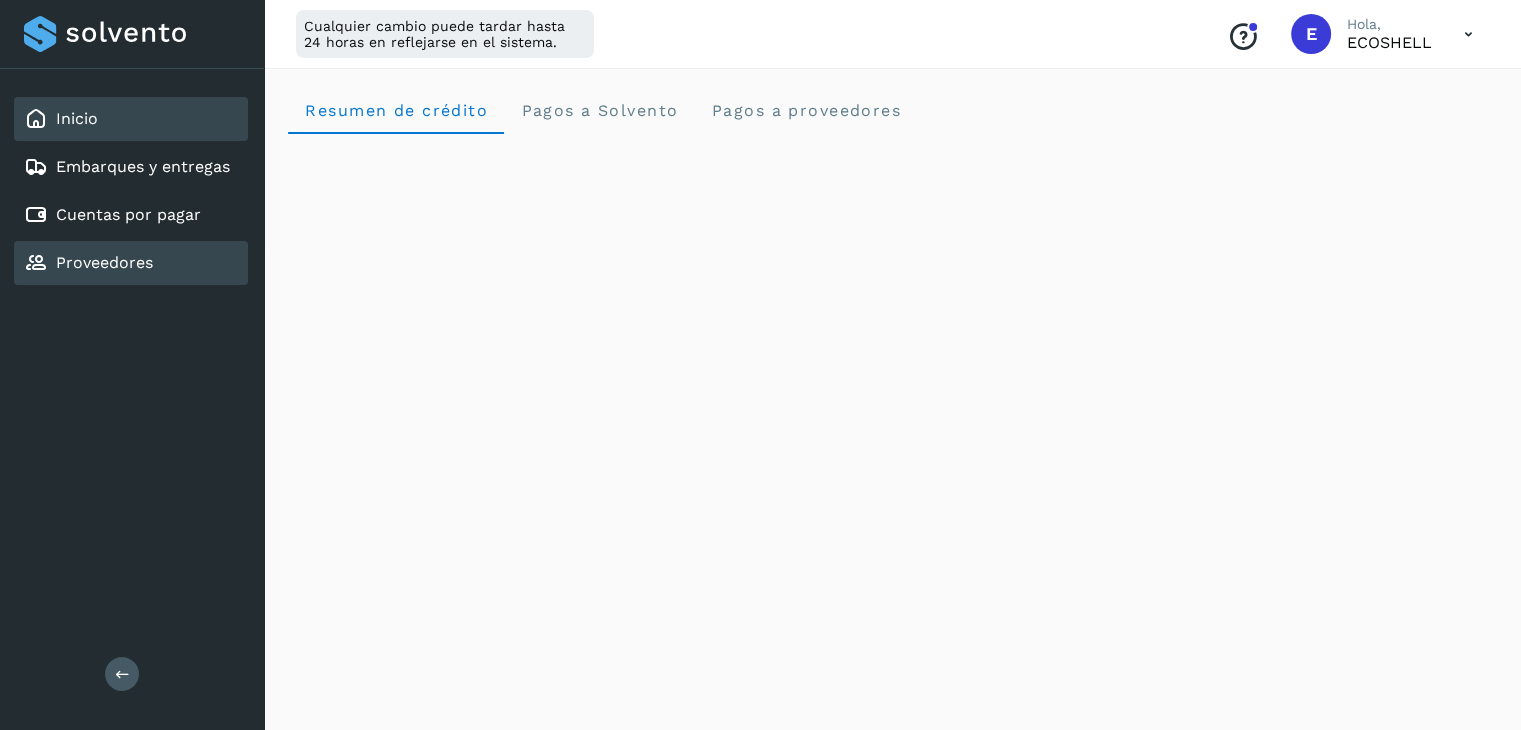 click on "Proveedores" 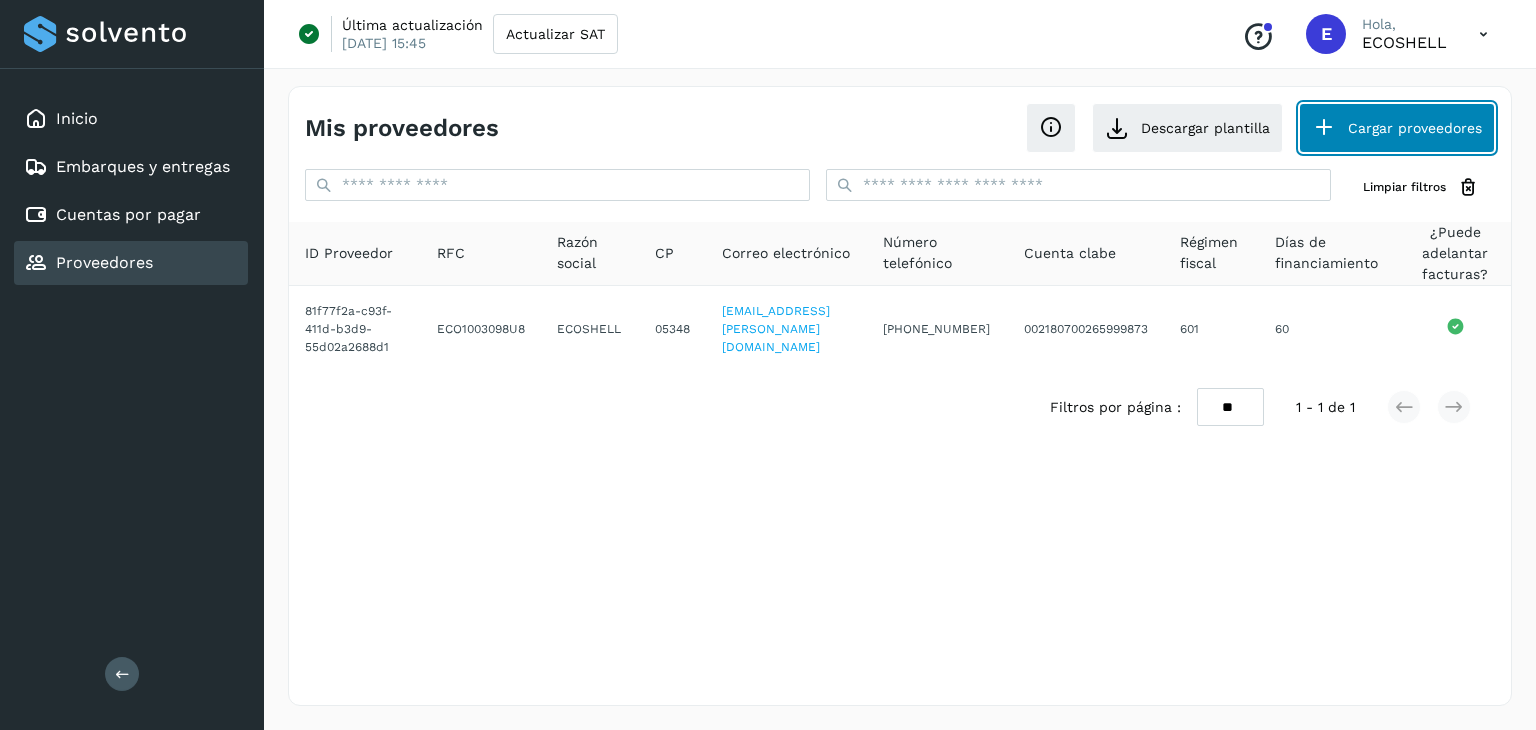 click at bounding box center (1324, 128) 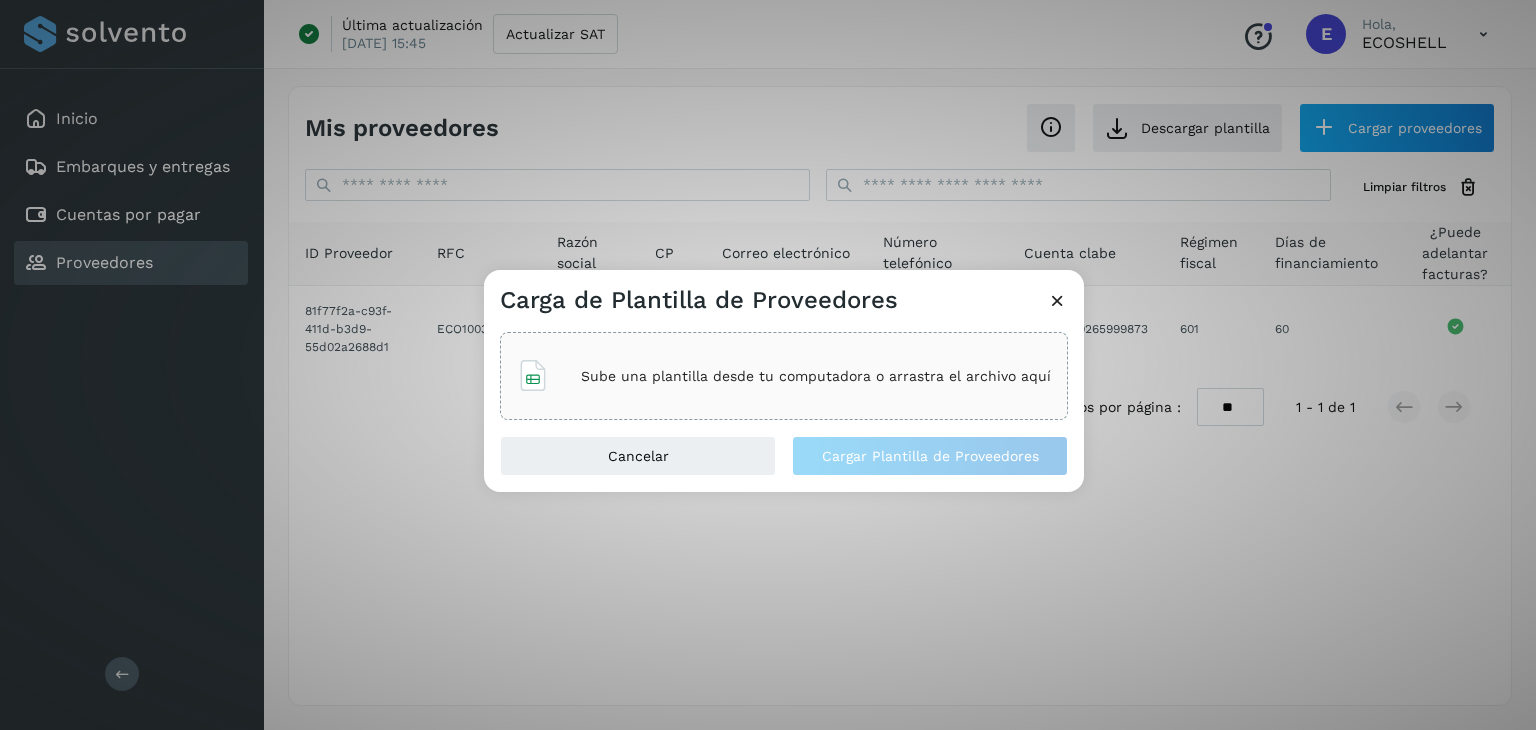 click on "Sube una plantilla desde tu computadora o arrastra el archivo aquí" 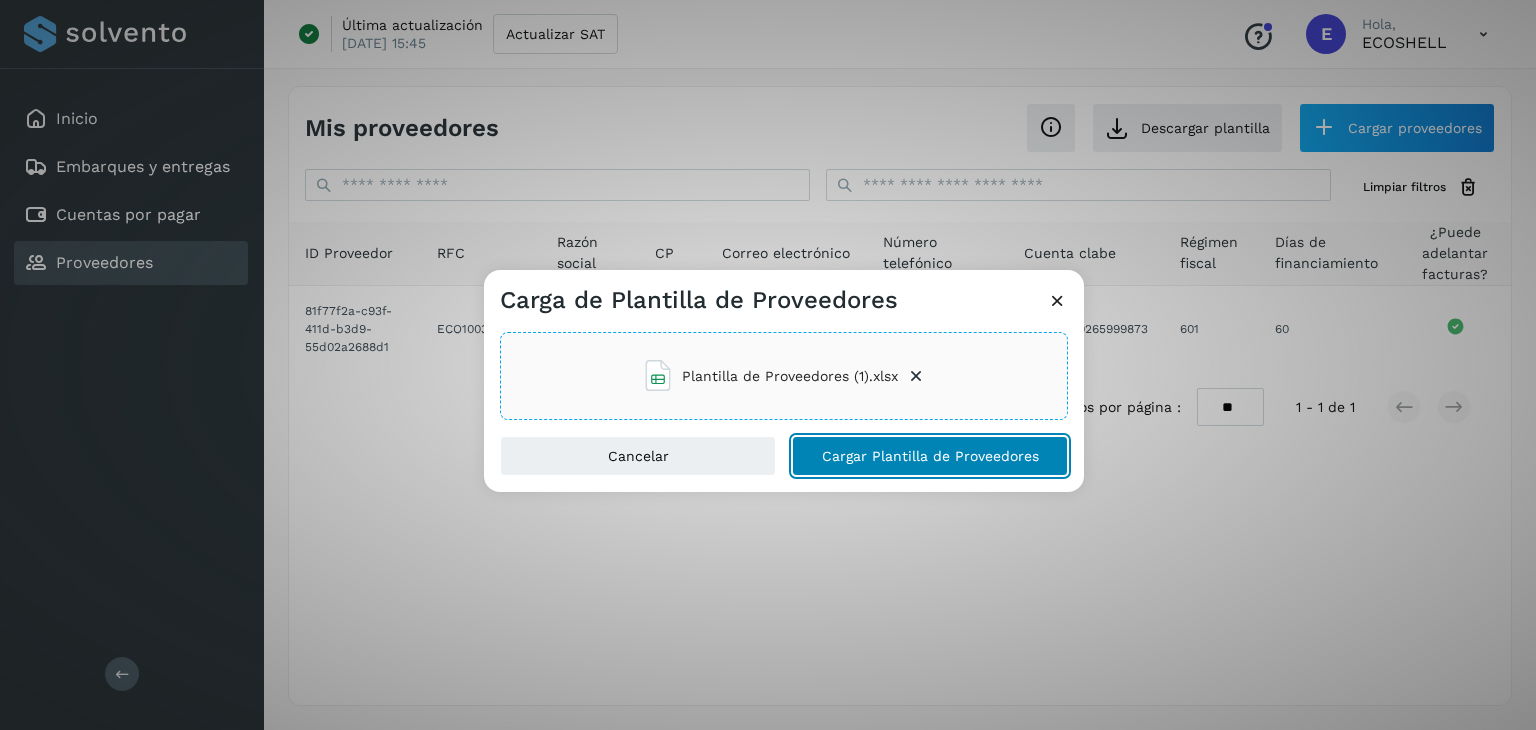 click on "Cargar Plantilla de Proveedores" 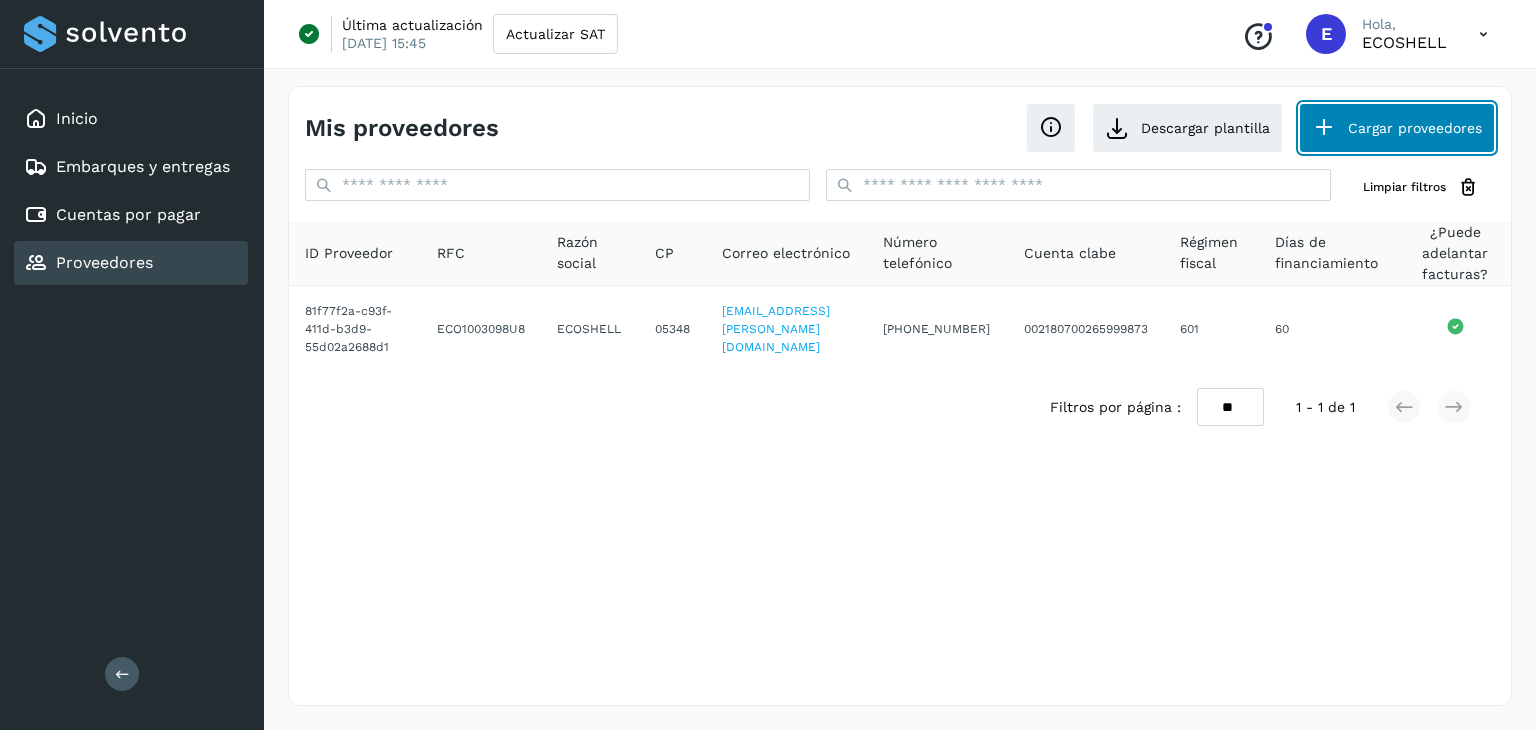 click on "Cargar proveedores" at bounding box center (1397, 128) 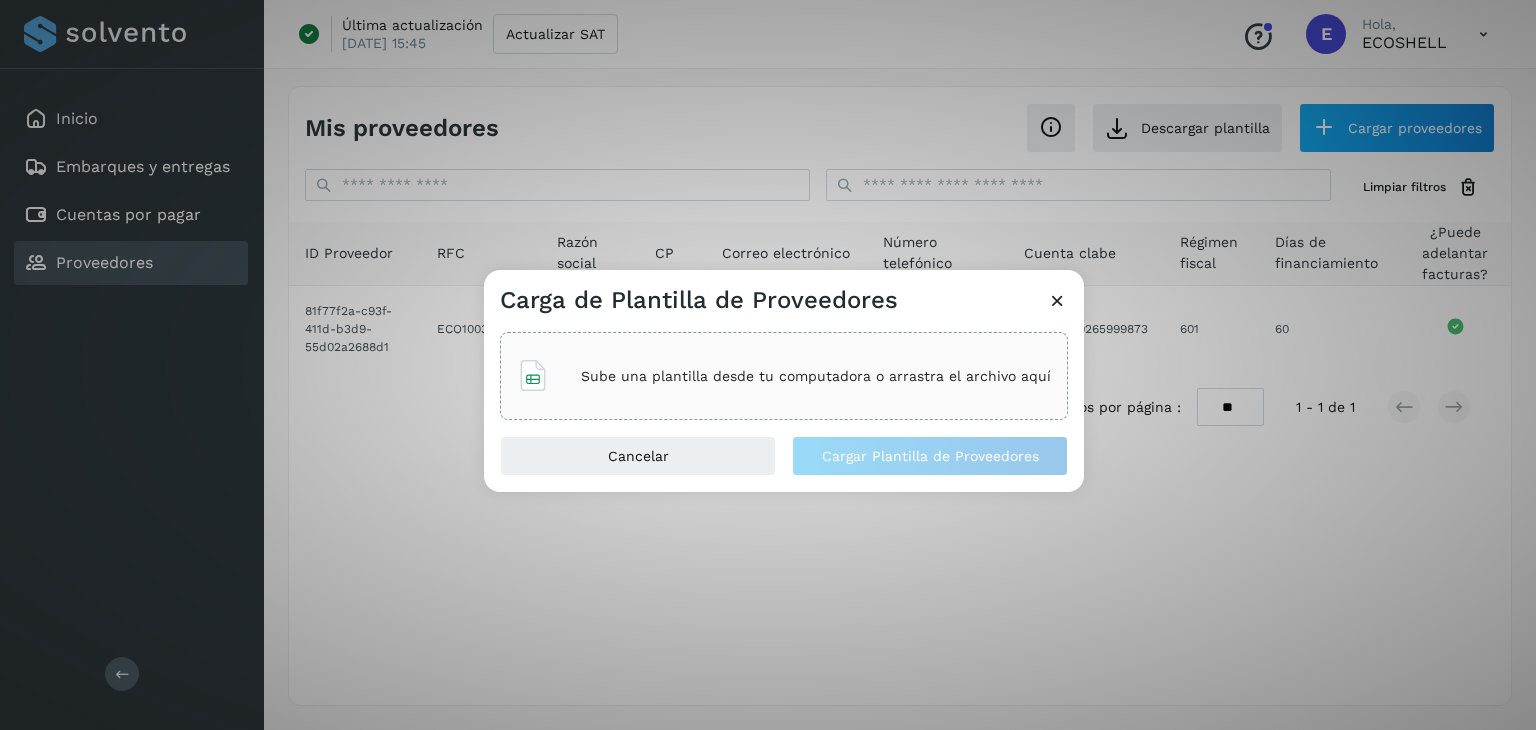 click on "Sube una plantilla desde tu computadora o arrastra el archivo aquí" 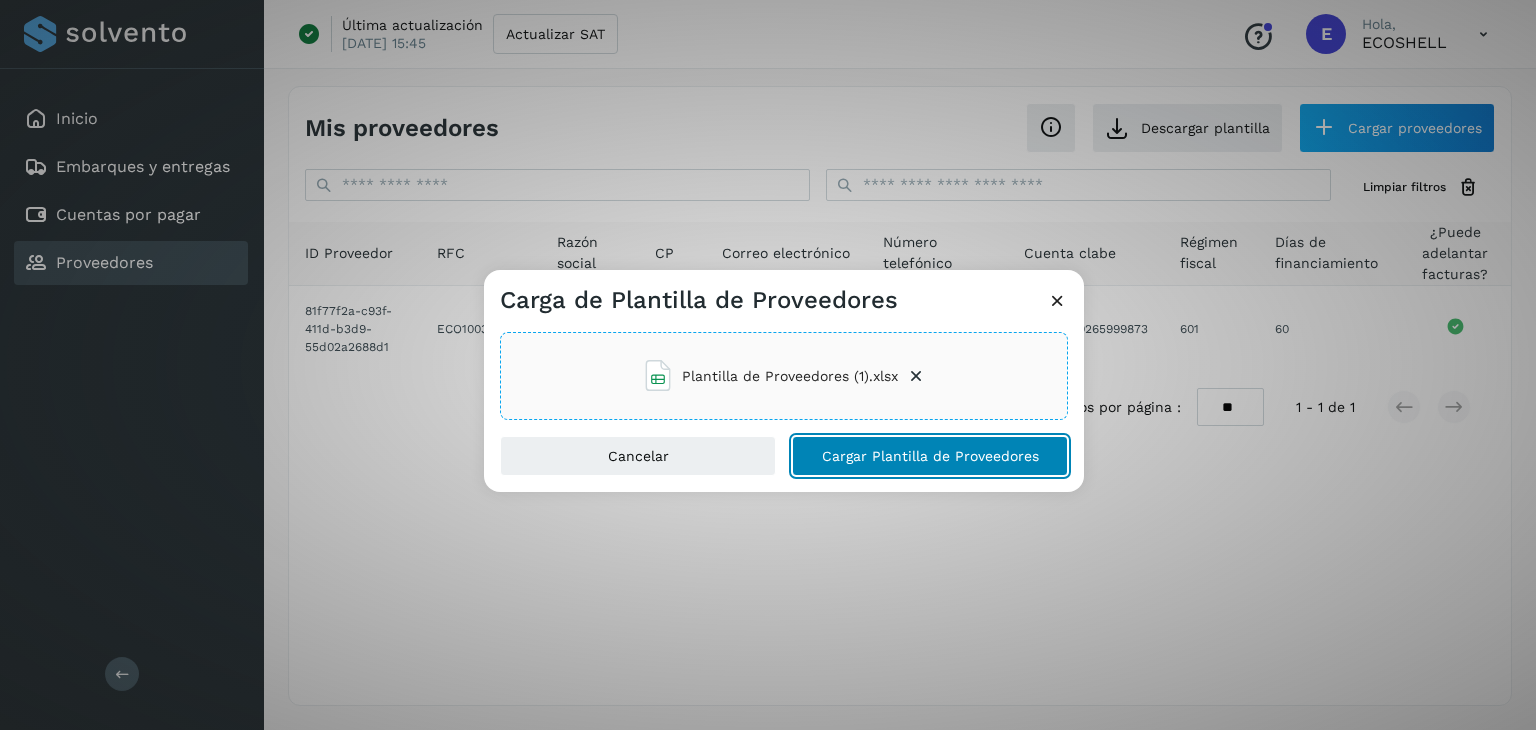 click on "Cargar Plantilla de Proveedores" 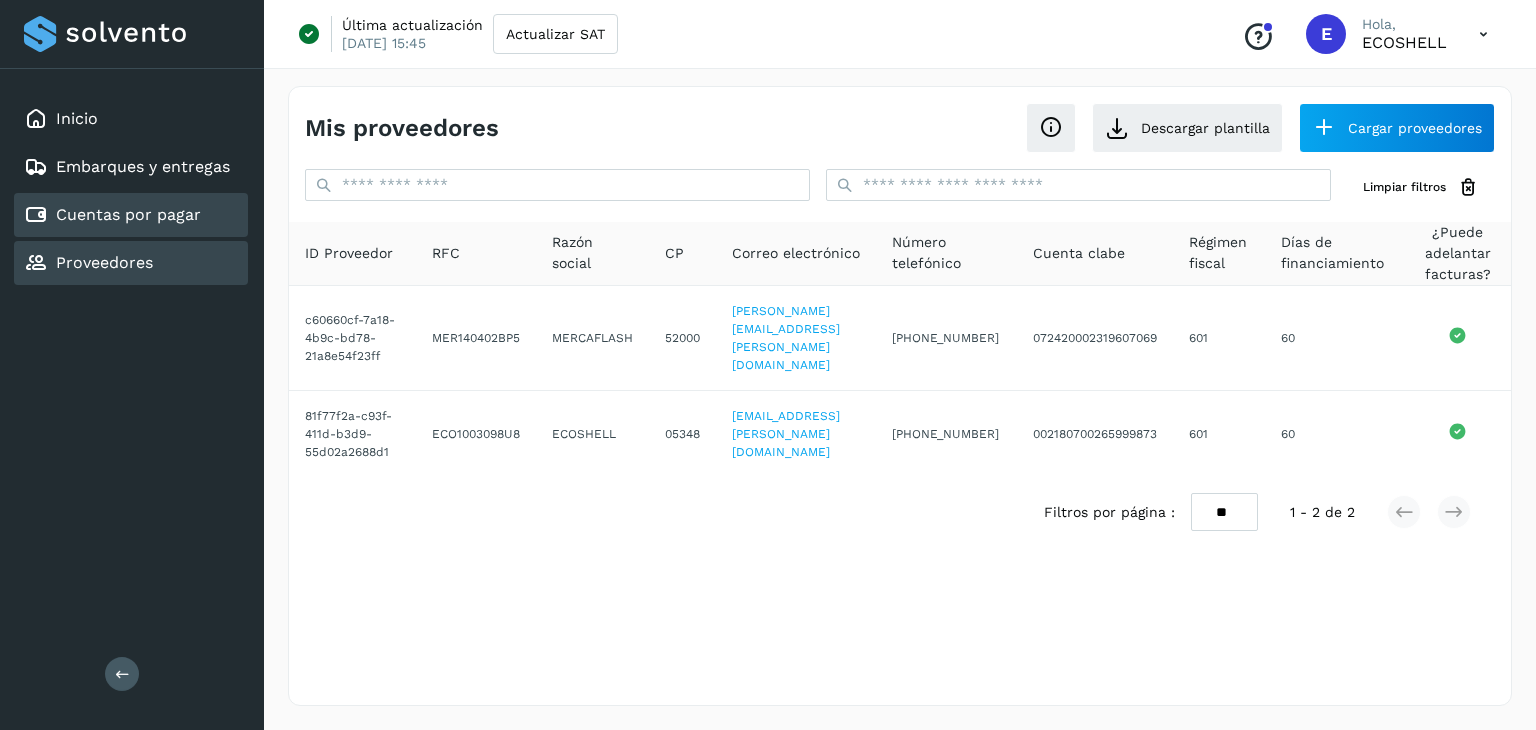 click on "Cuentas por pagar" at bounding box center [112, 215] 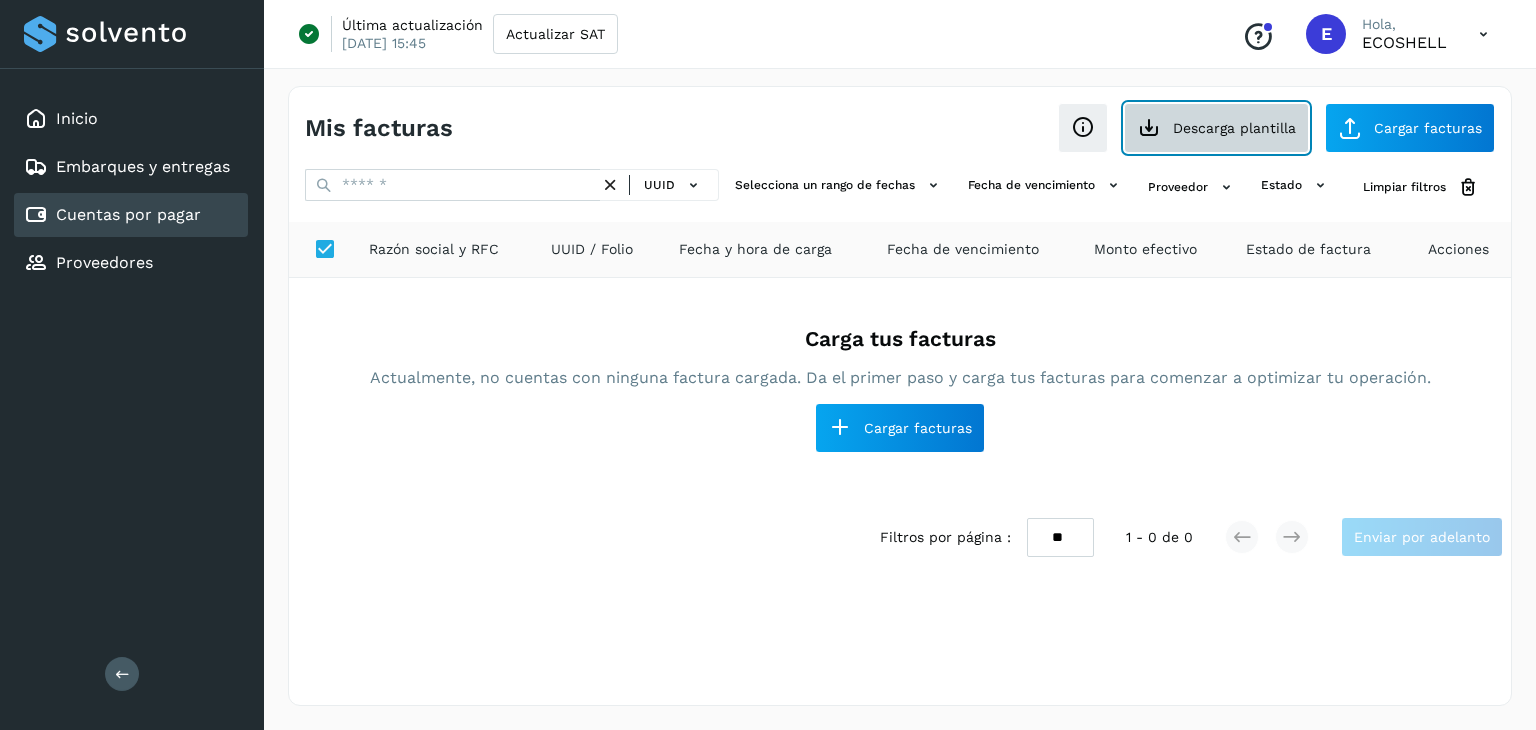 click on "Descarga plantilla" 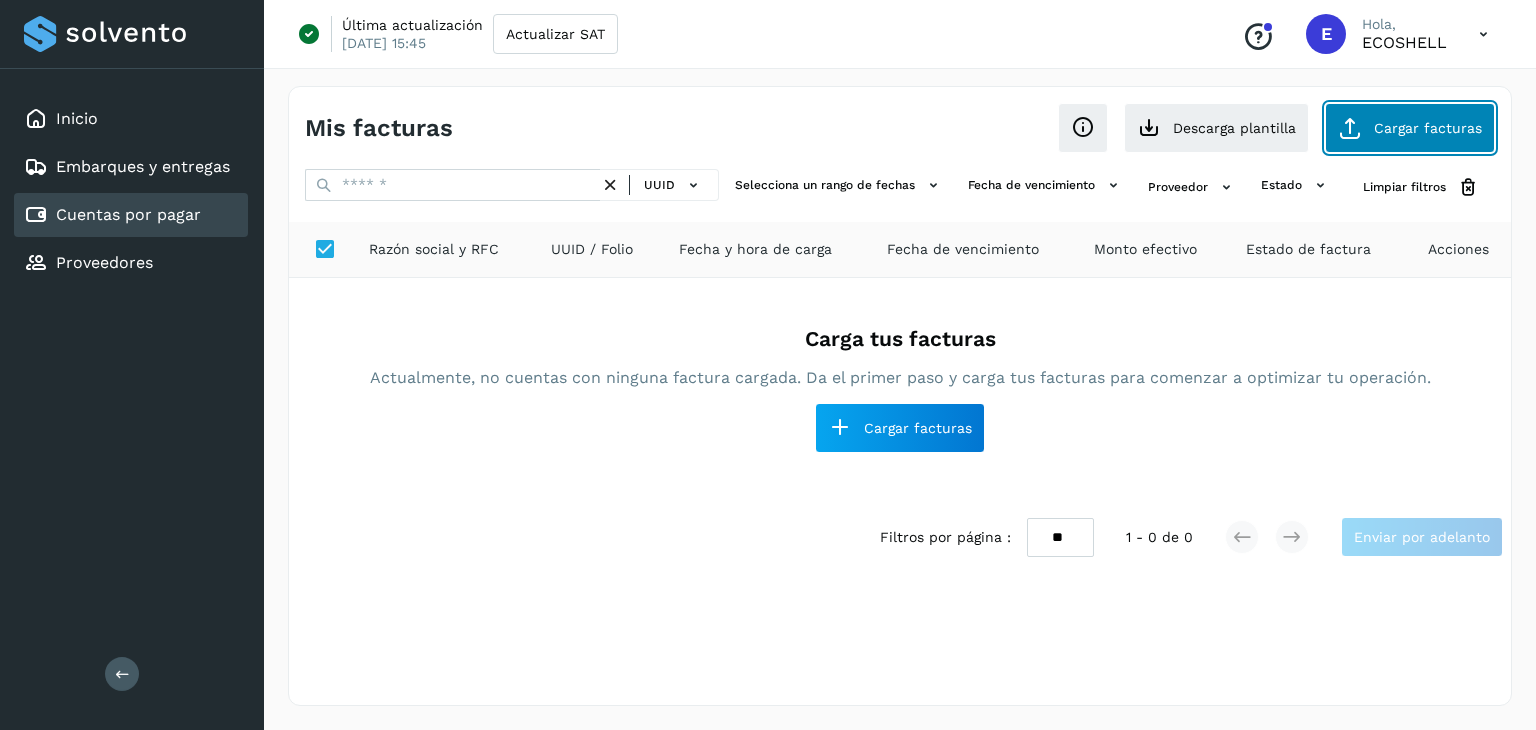 click on "Cargar facturas" 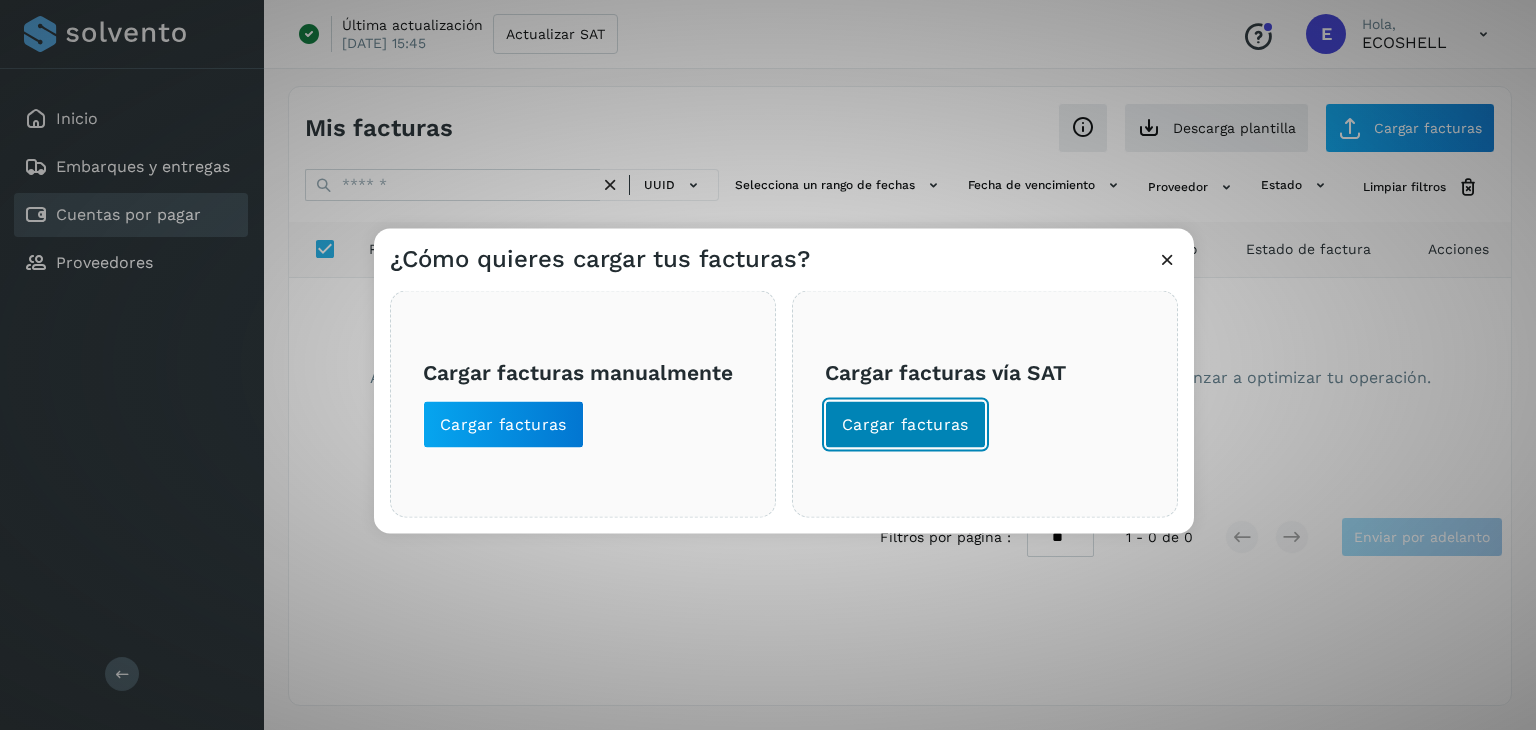 click on "Cargar facturas" at bounding box center (905, 425) 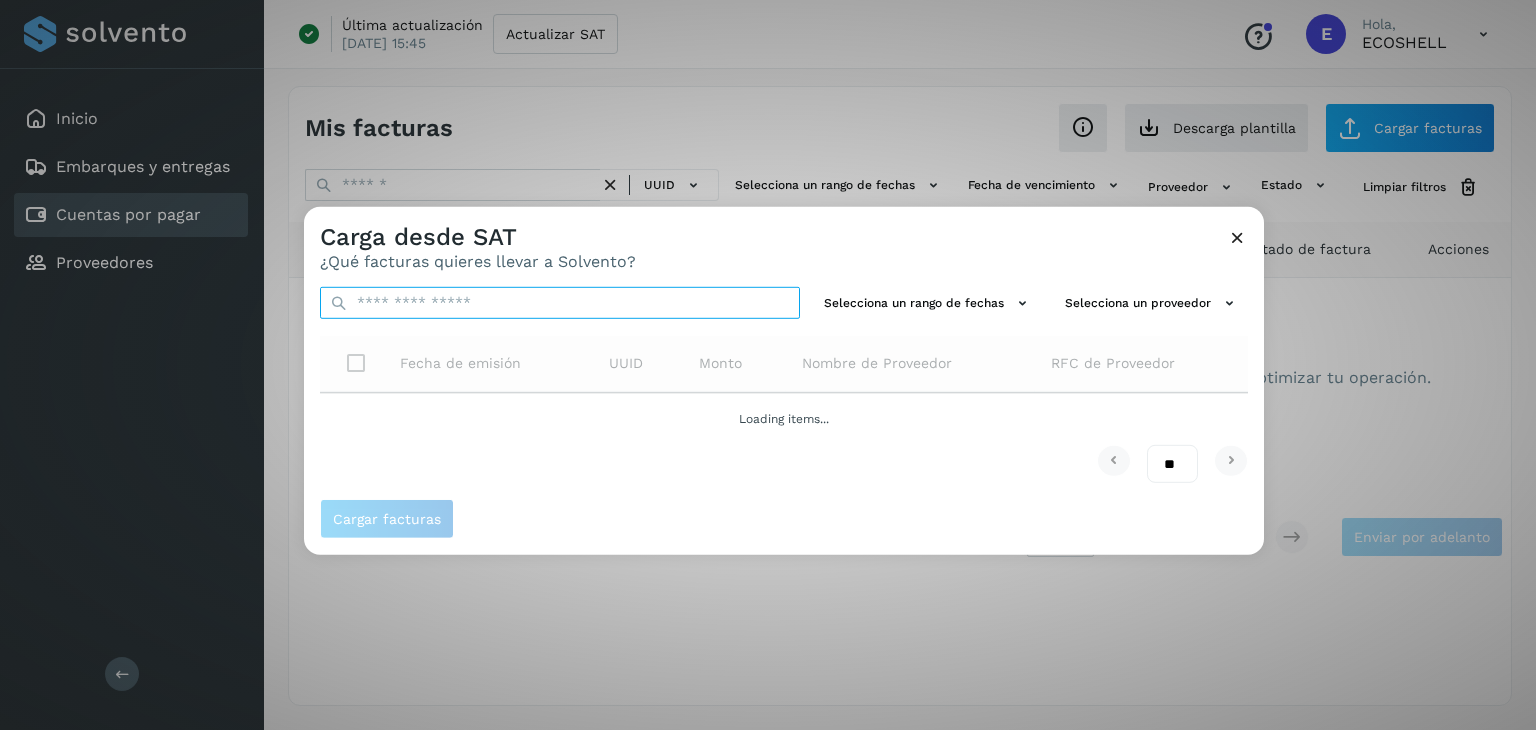 click at bounding box center [560, 303] 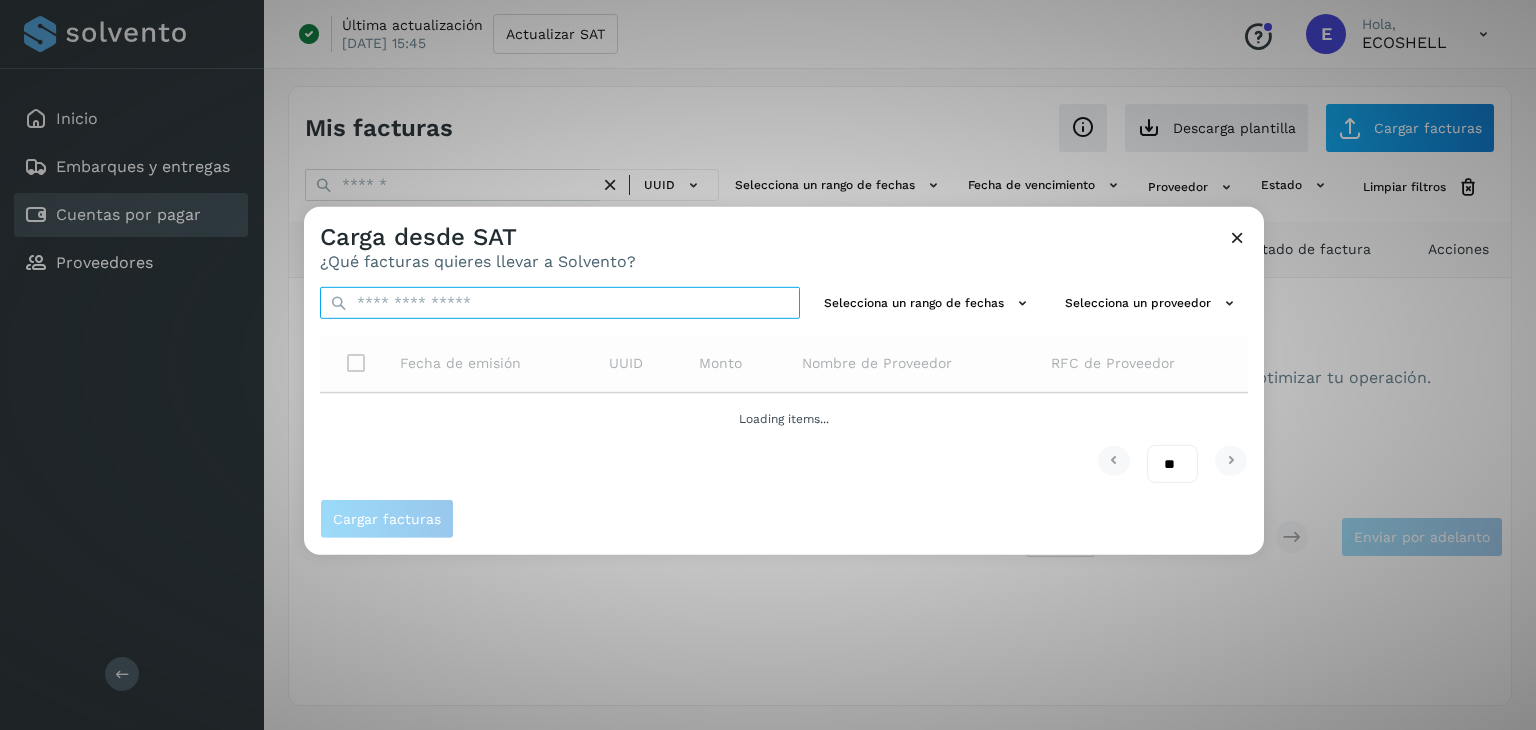paste on "**********" 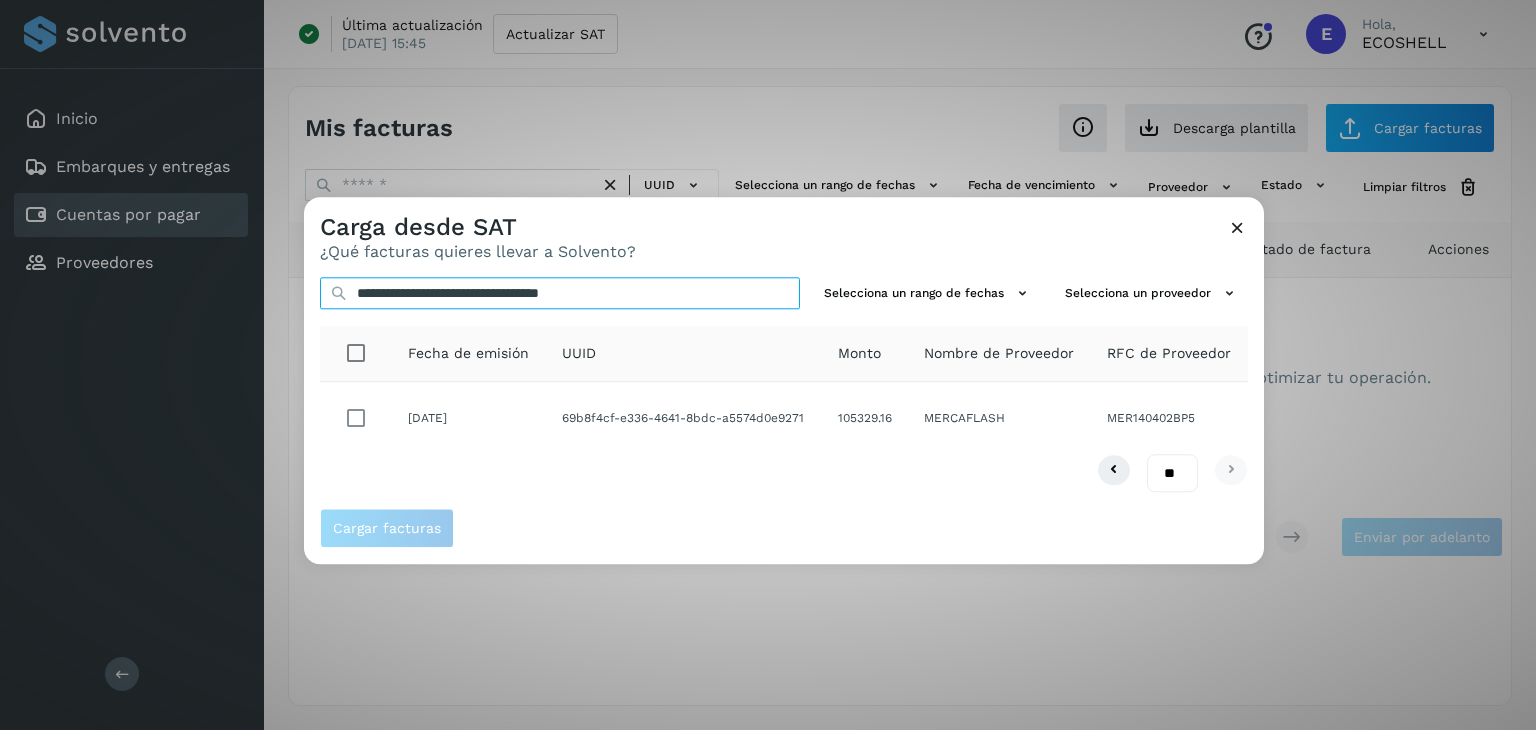type on "**********" 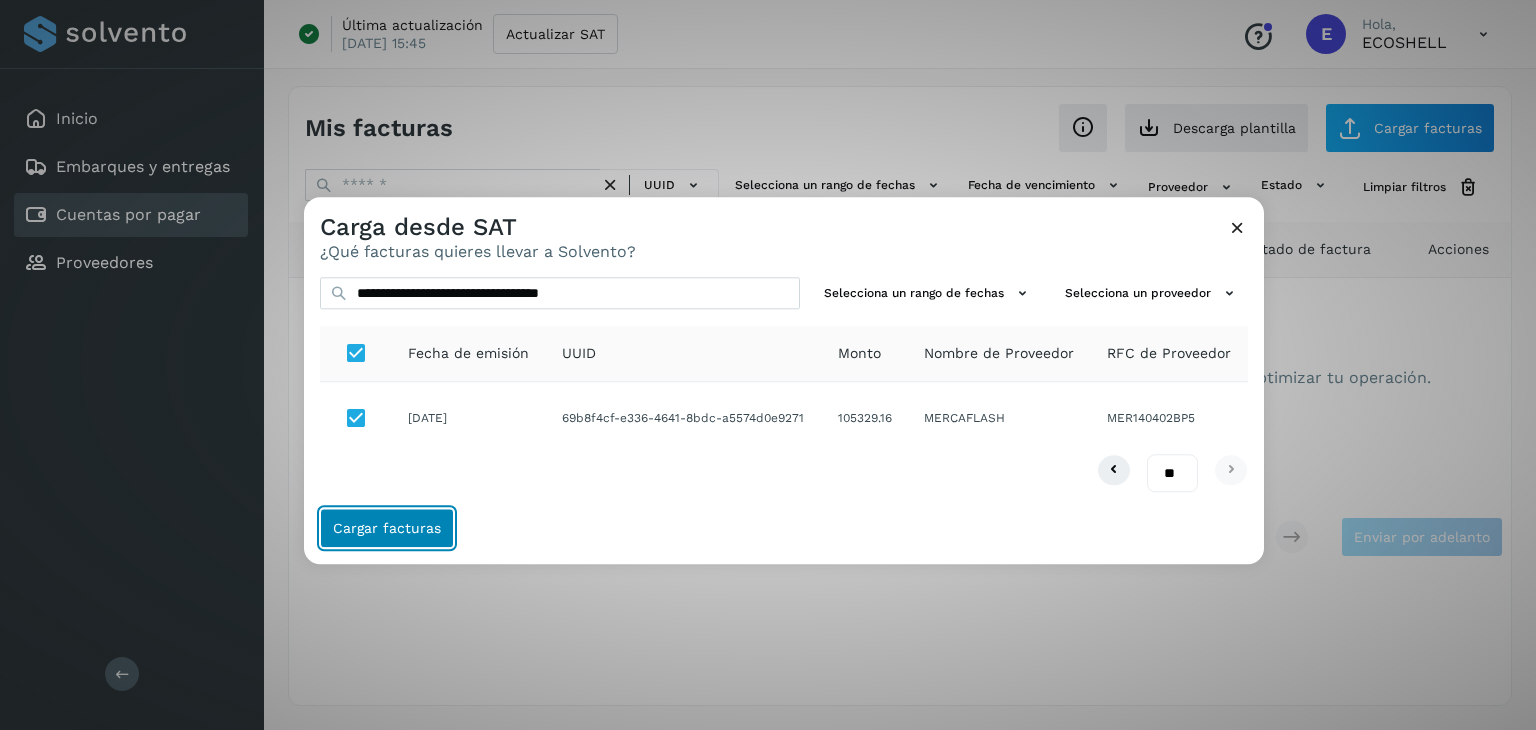 click on "Cargar facturas" 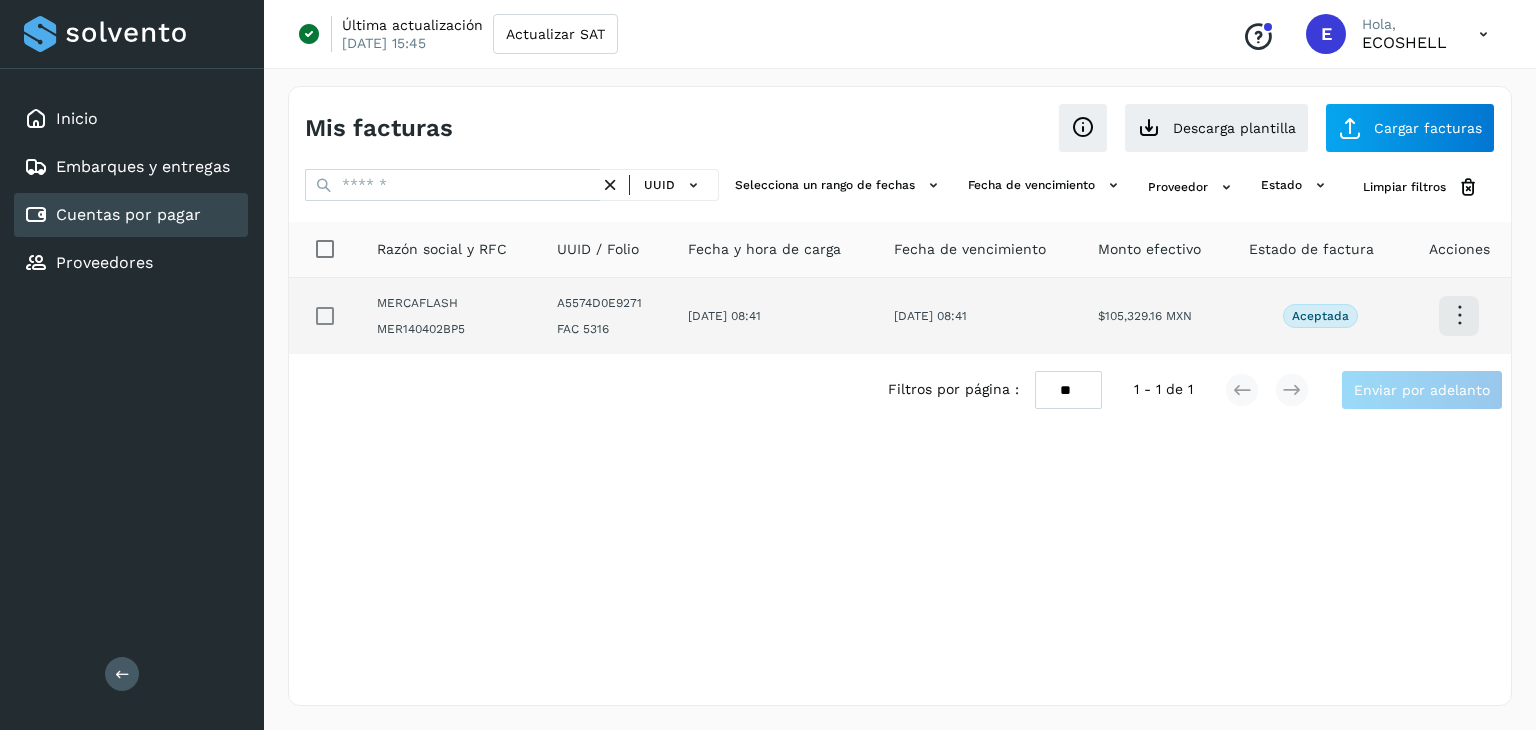 click at bounding box center (1459, 315) 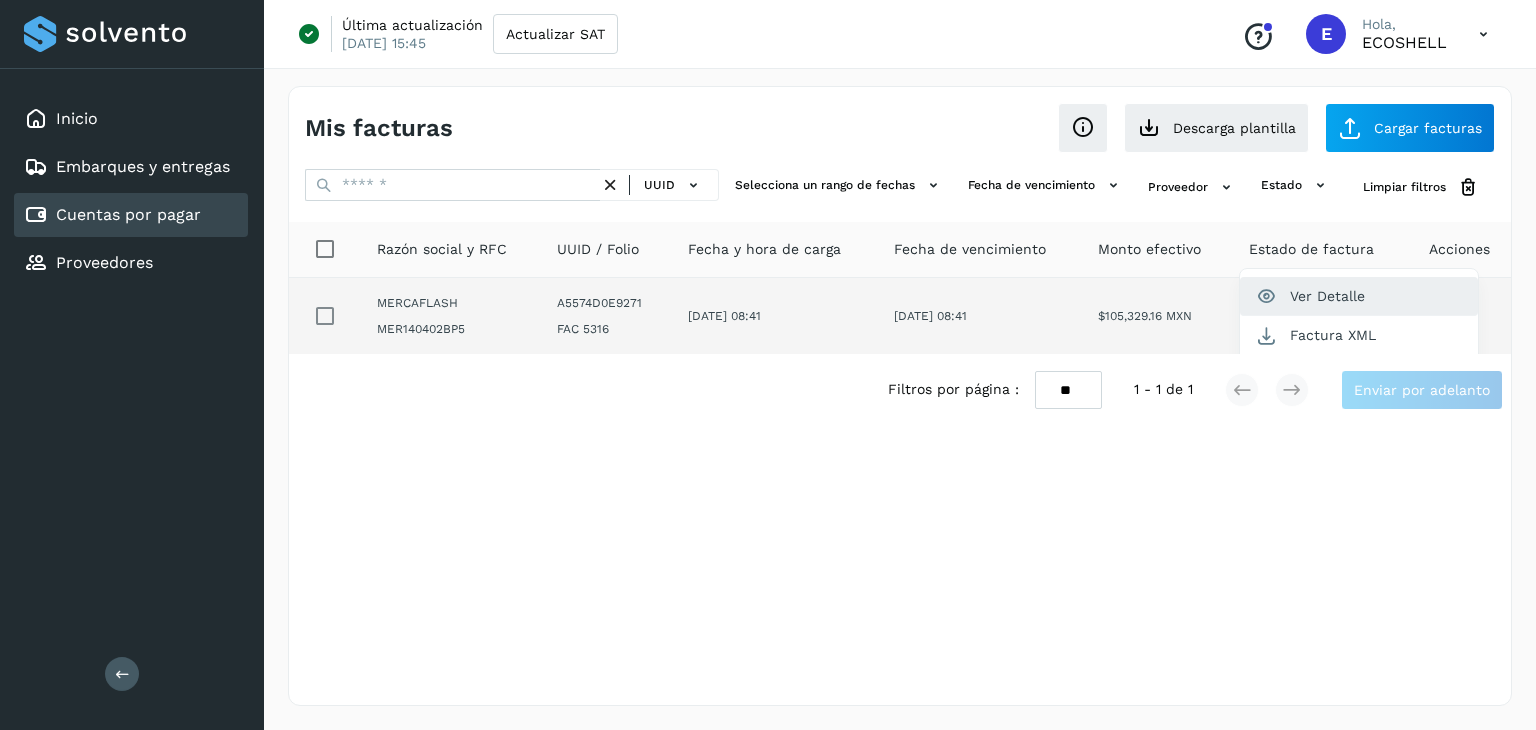 click on "Ver Detalle" 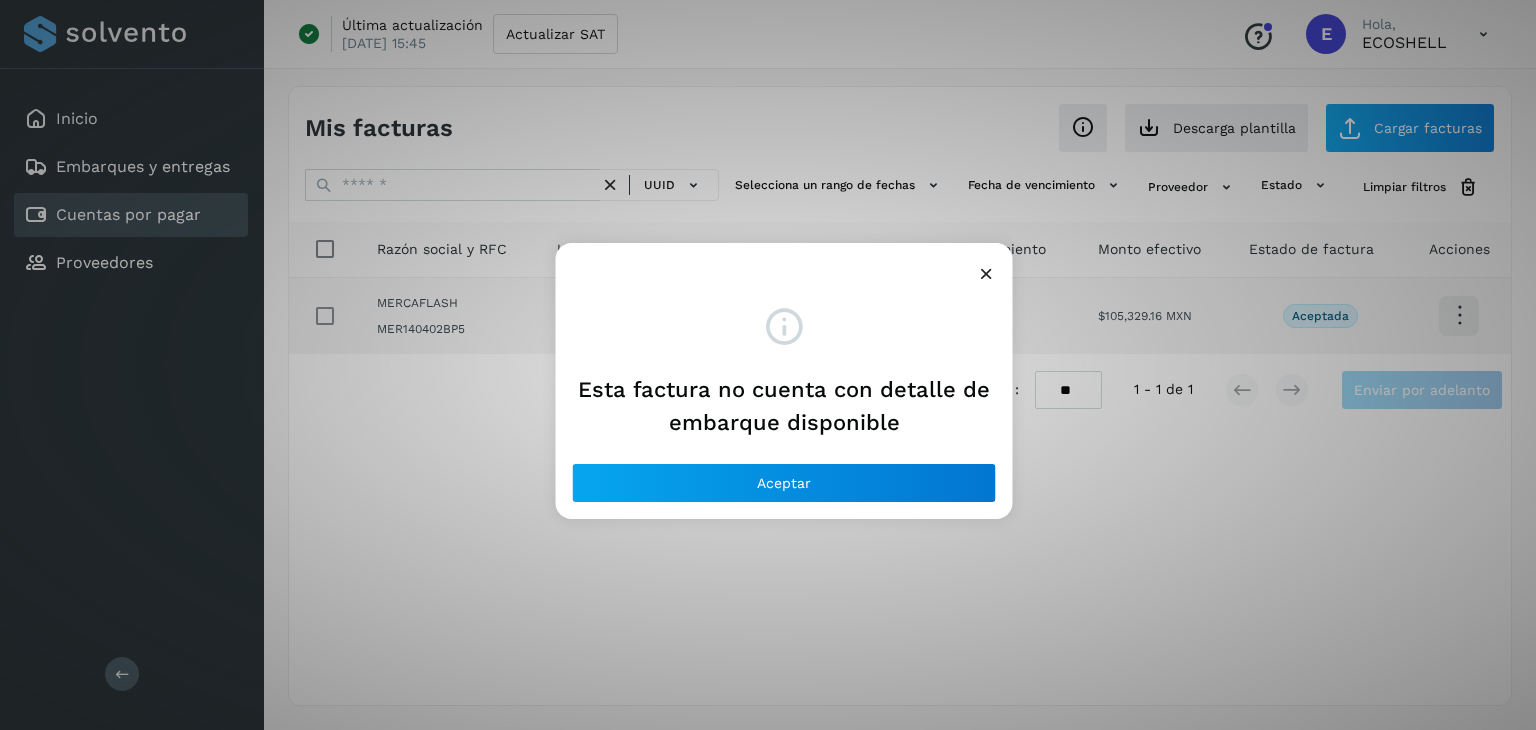 click at bounding box center [986, 273] 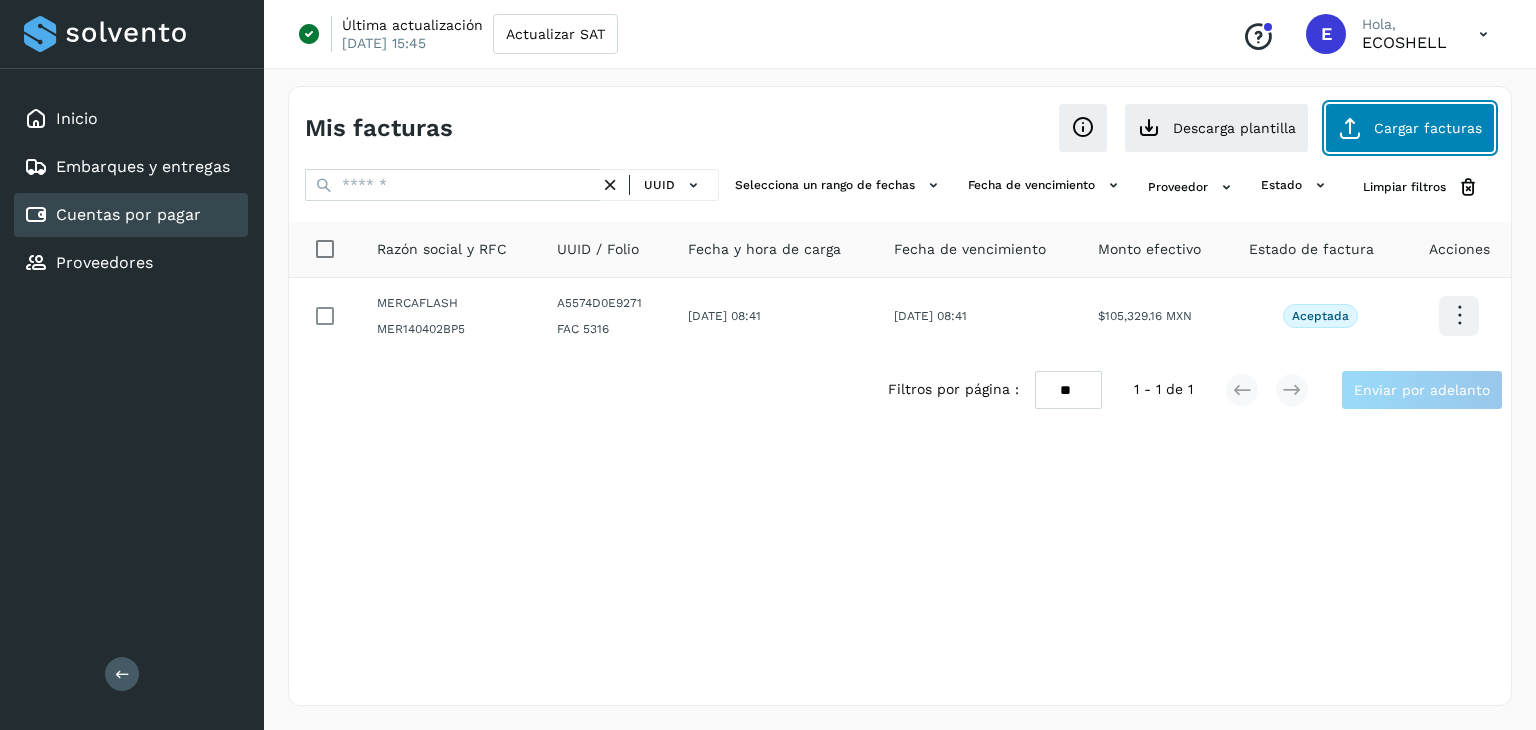 click at bounding box center (1350, 128) 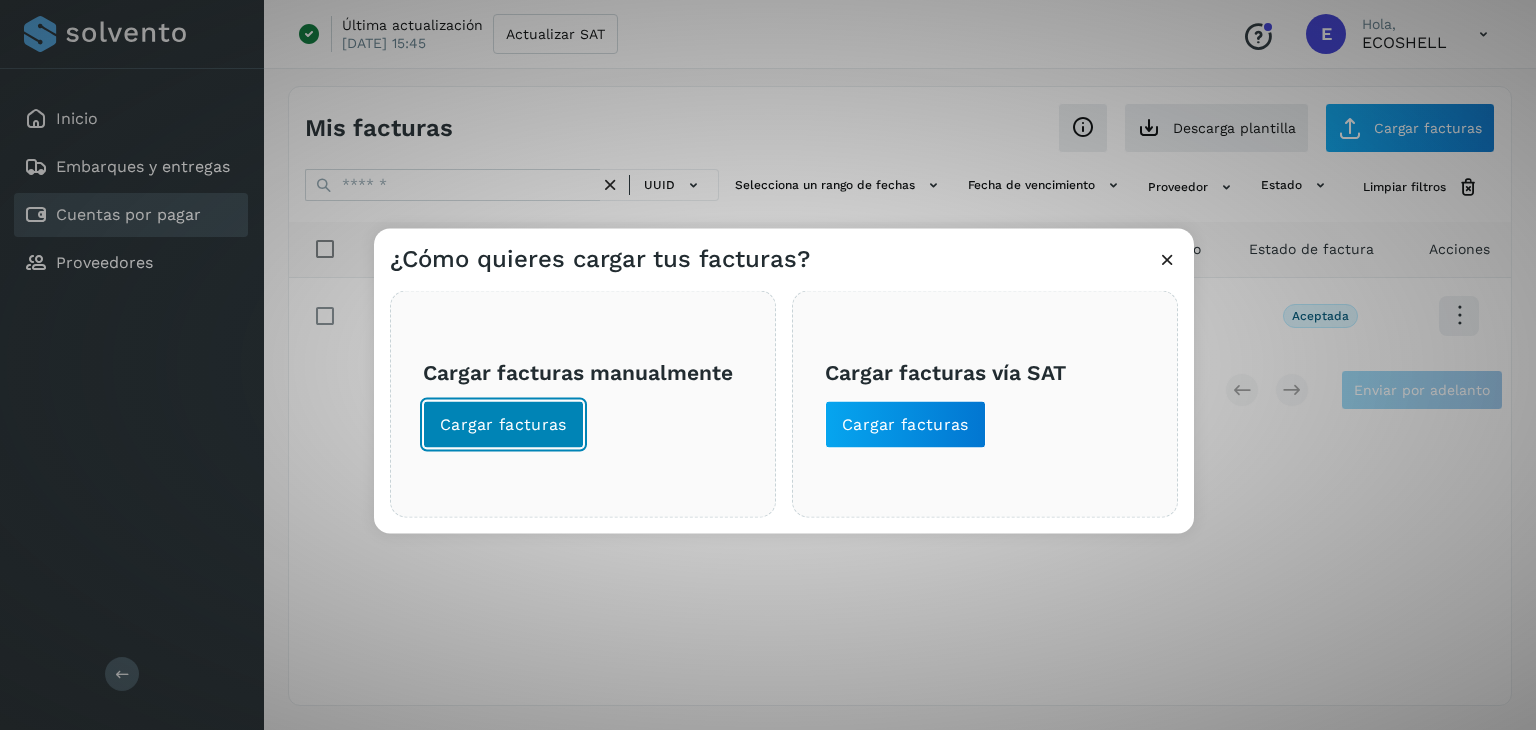 click on "Cargar facturas" at bounding box center (503, 425) 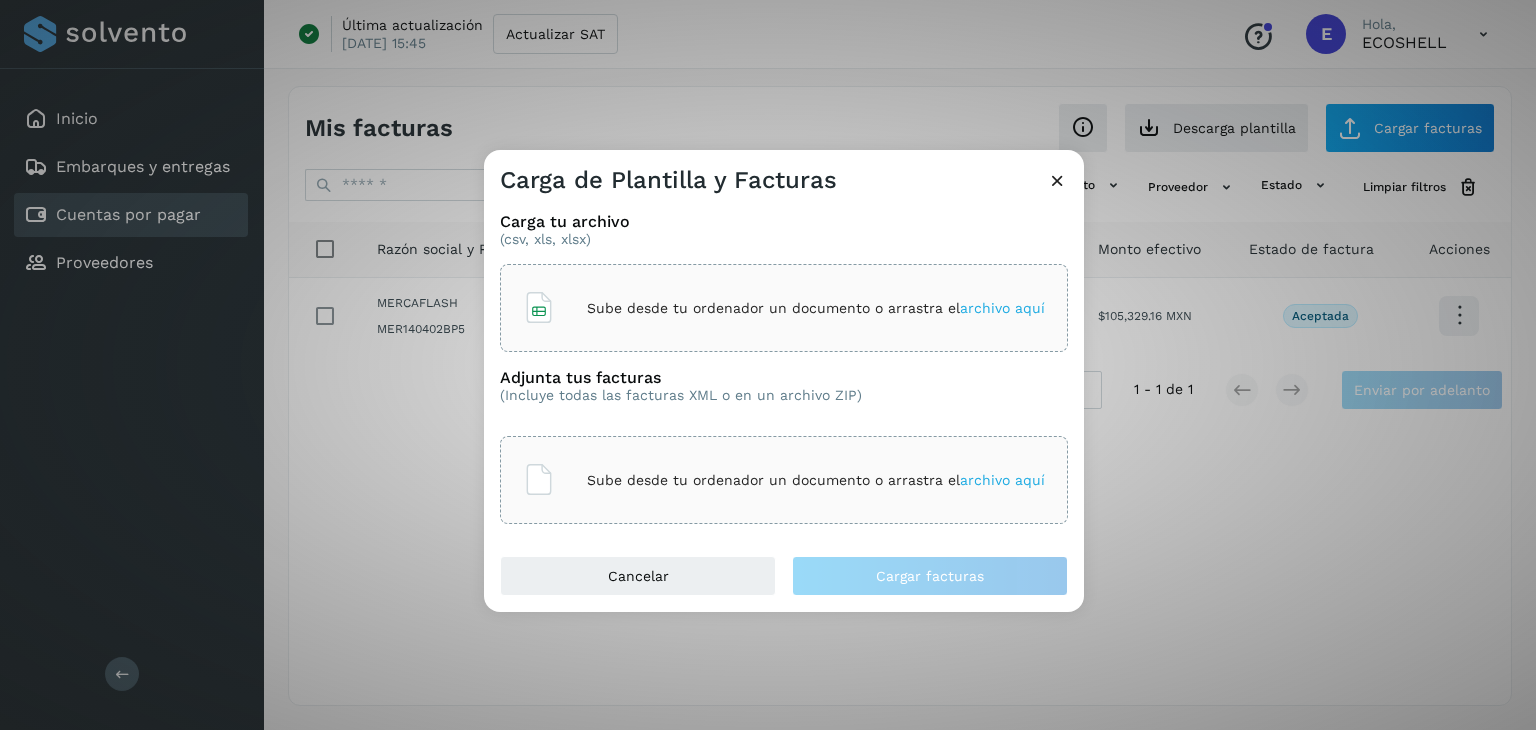 click on "Sube desde tu ordenador un documento o arrastra el  archivo aquí" 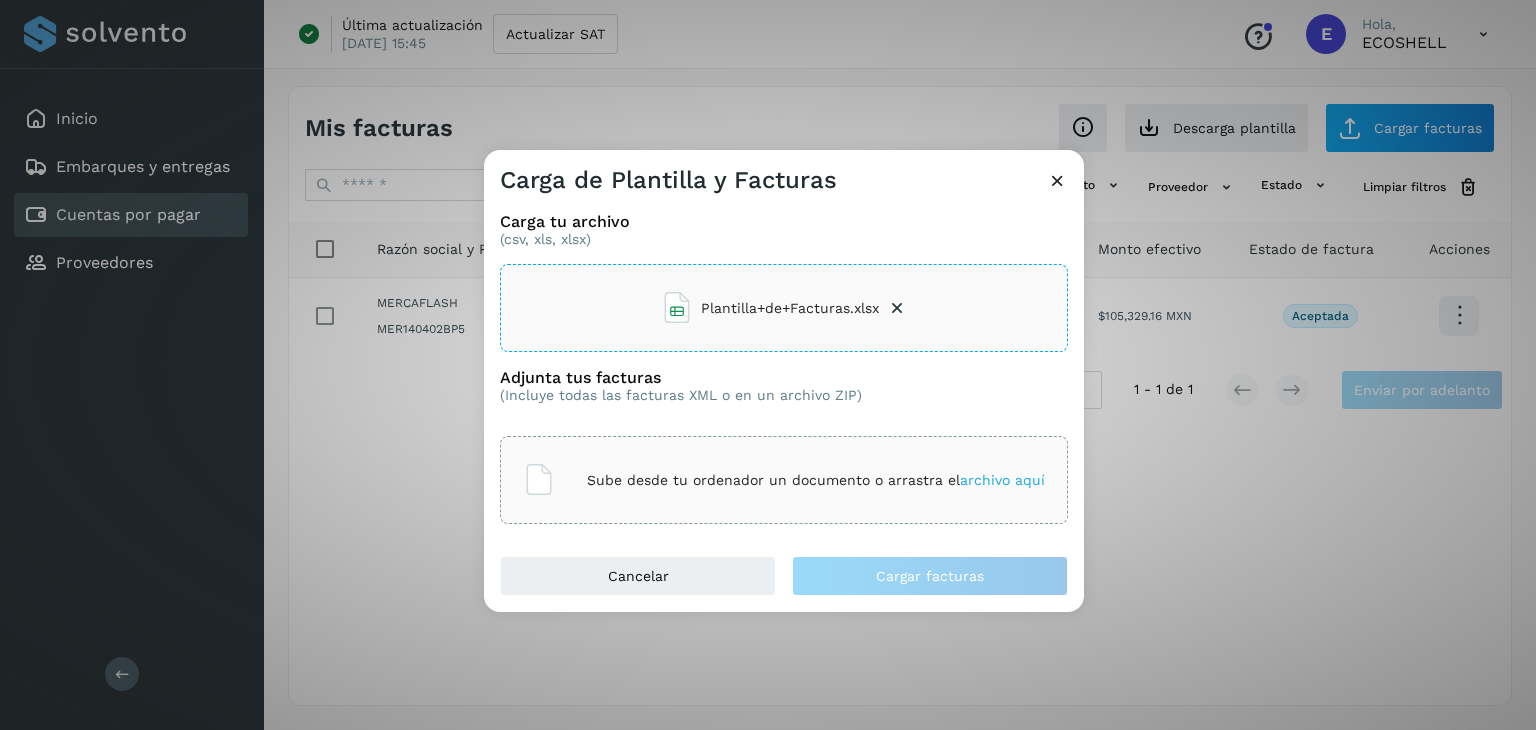 click at bounding box center [1057, 180] 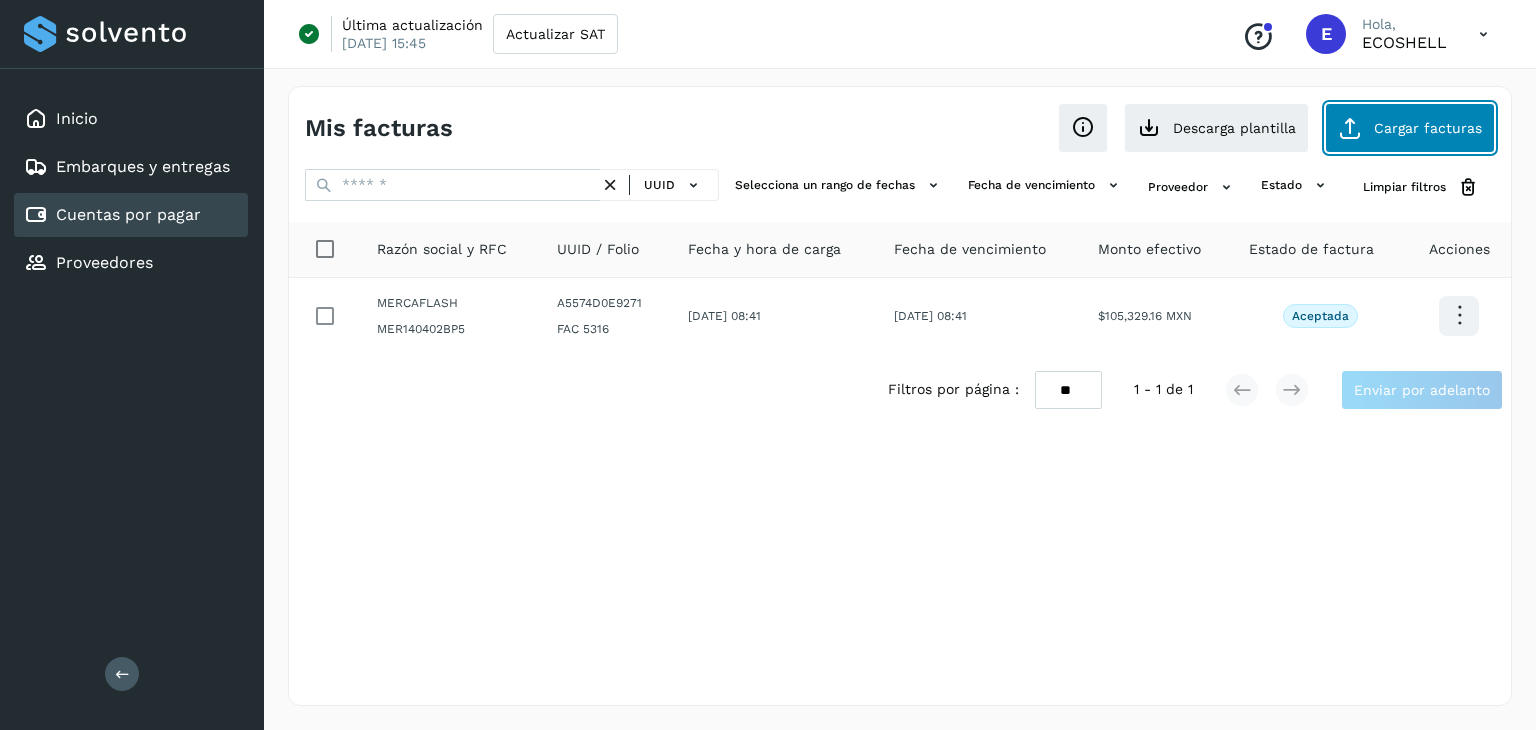 click on "Cargar facturas" 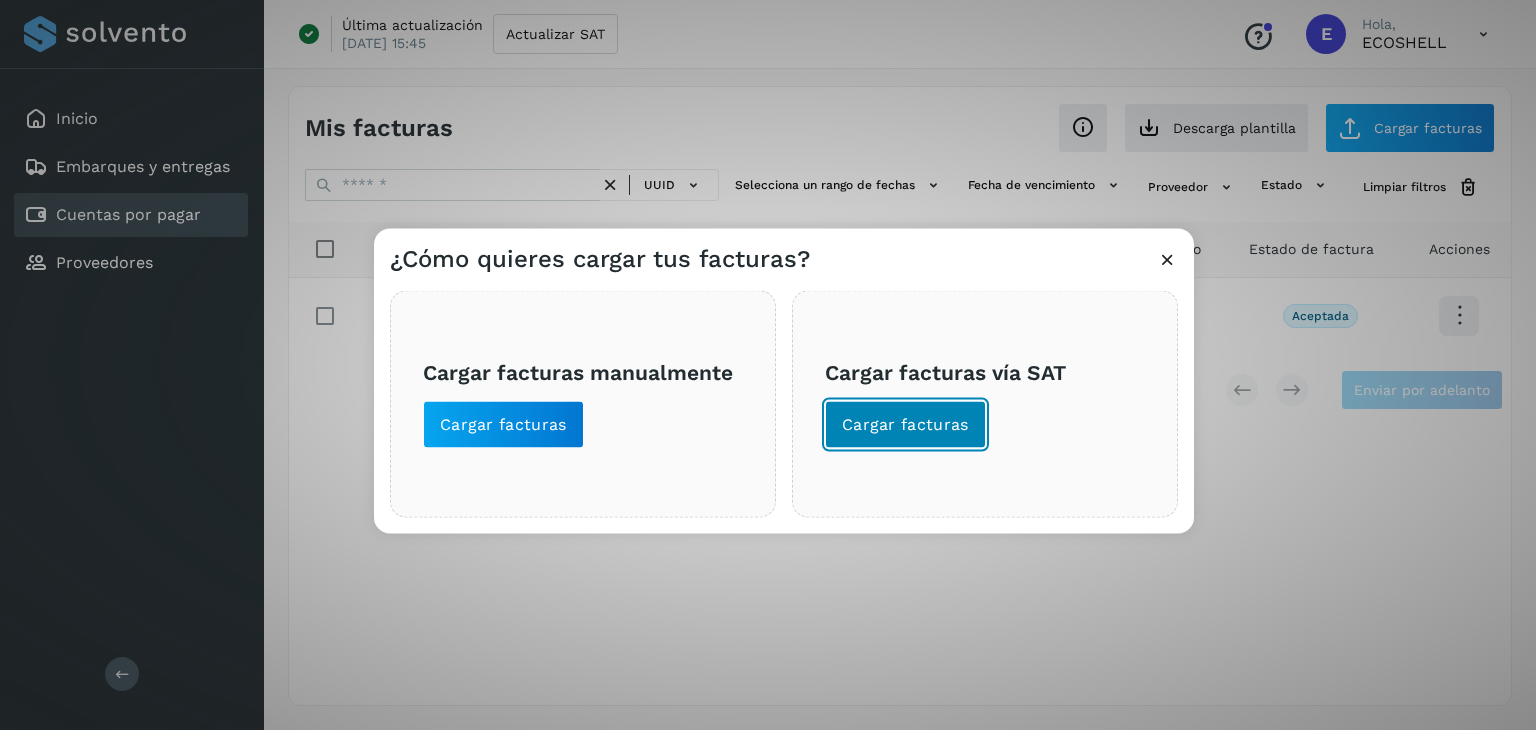 click on "Cargar facturas" 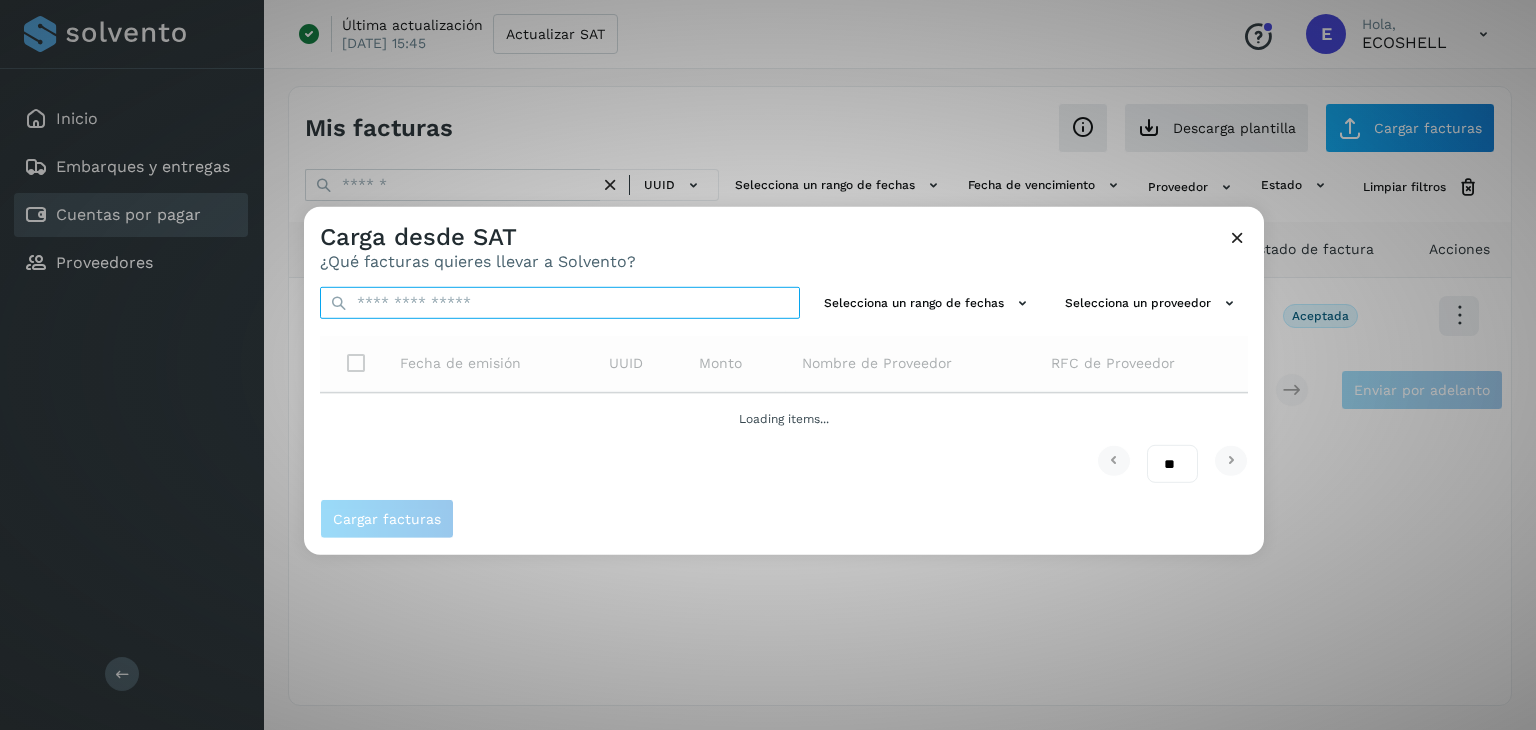 click at bounding box center (560, 303) 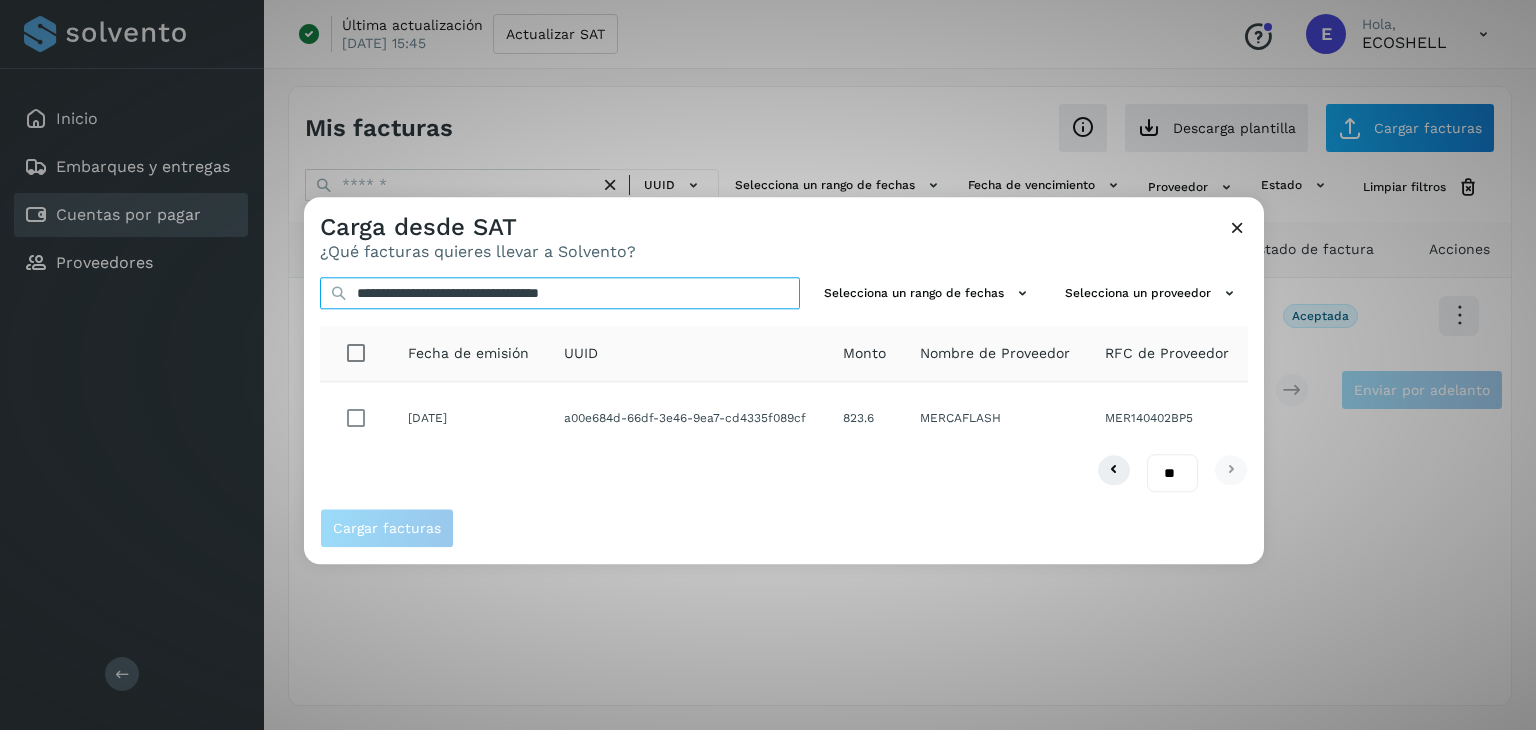 type on "**********" 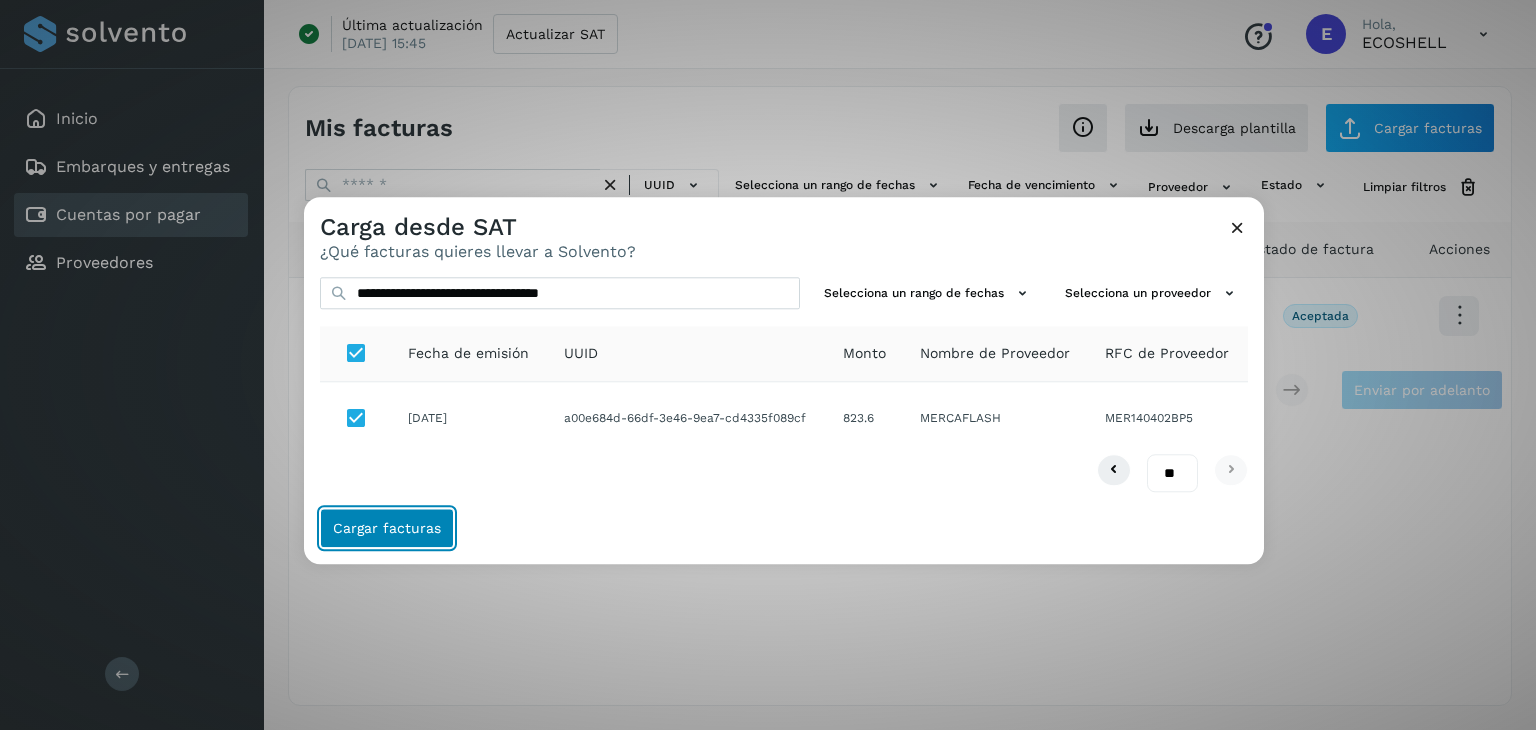 click on "Cargar facturas" 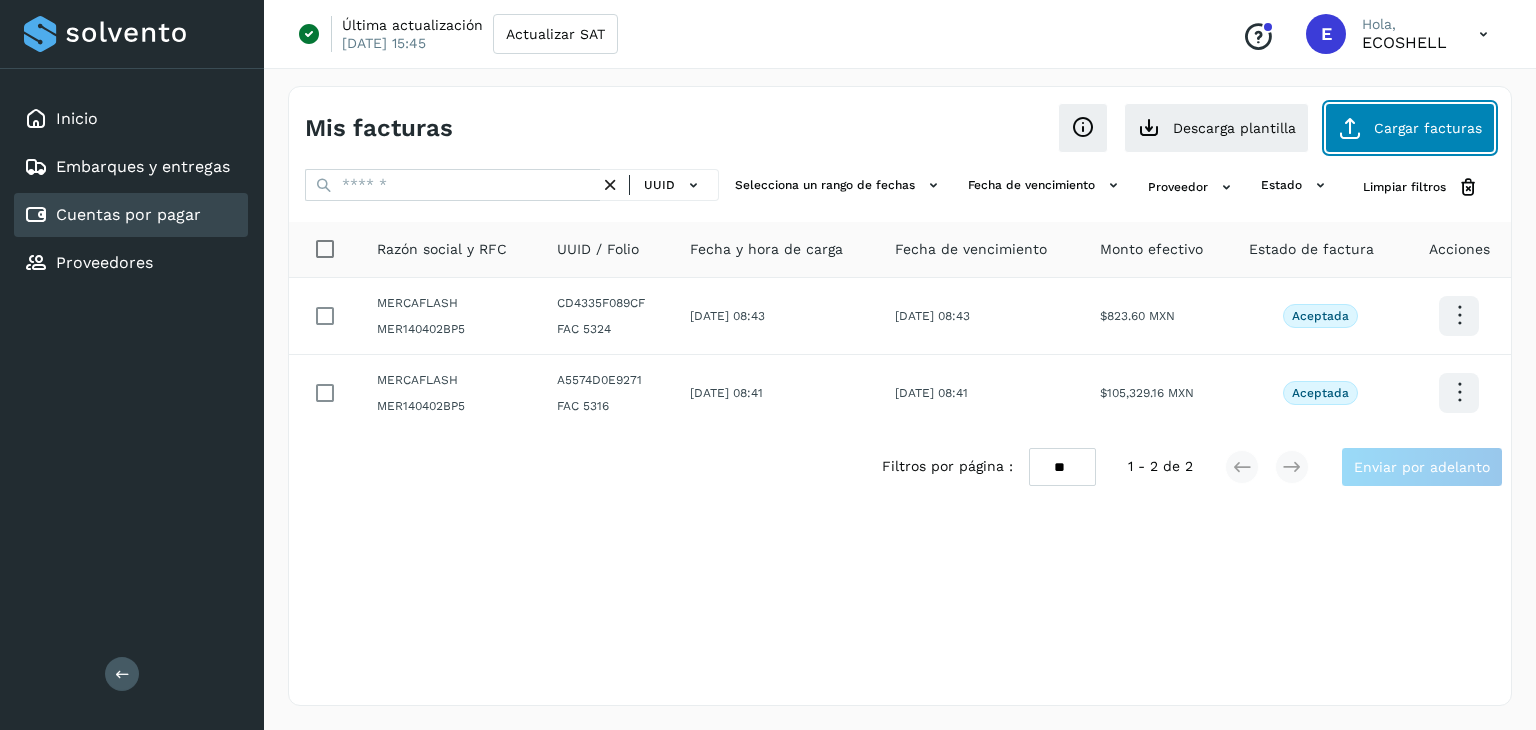 click on "Cargar facturas" 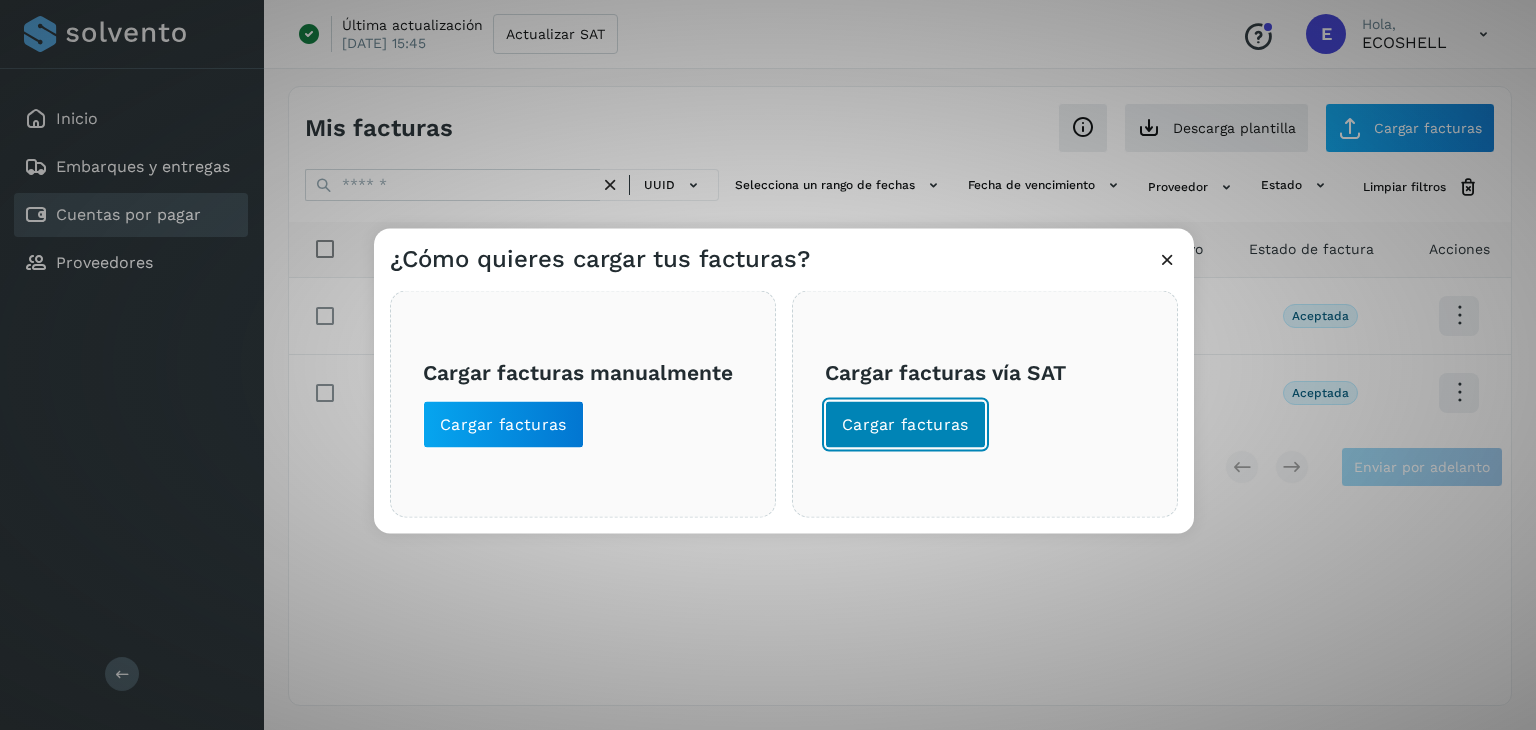 click on "Cargar facturas" 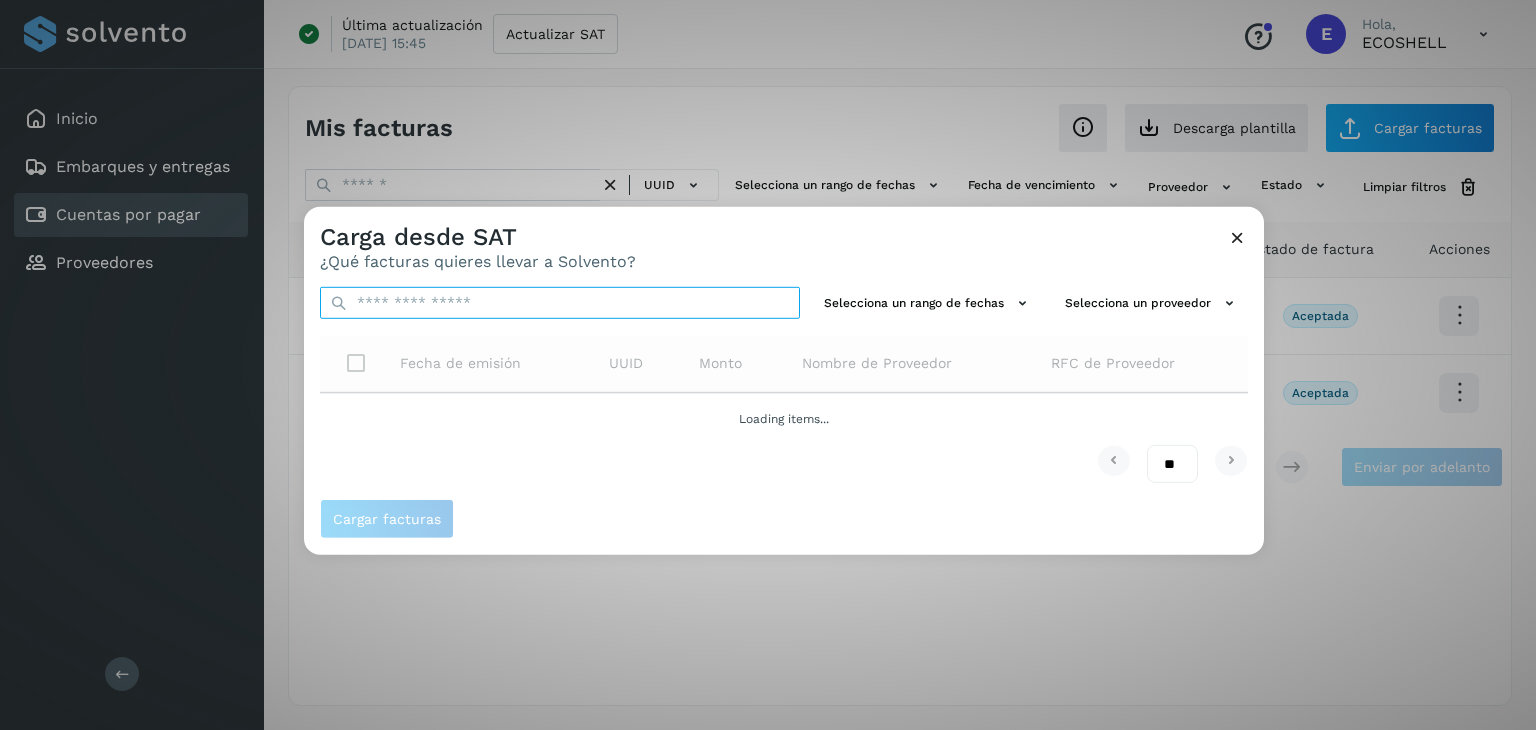 click at bounding box center (560, 303) 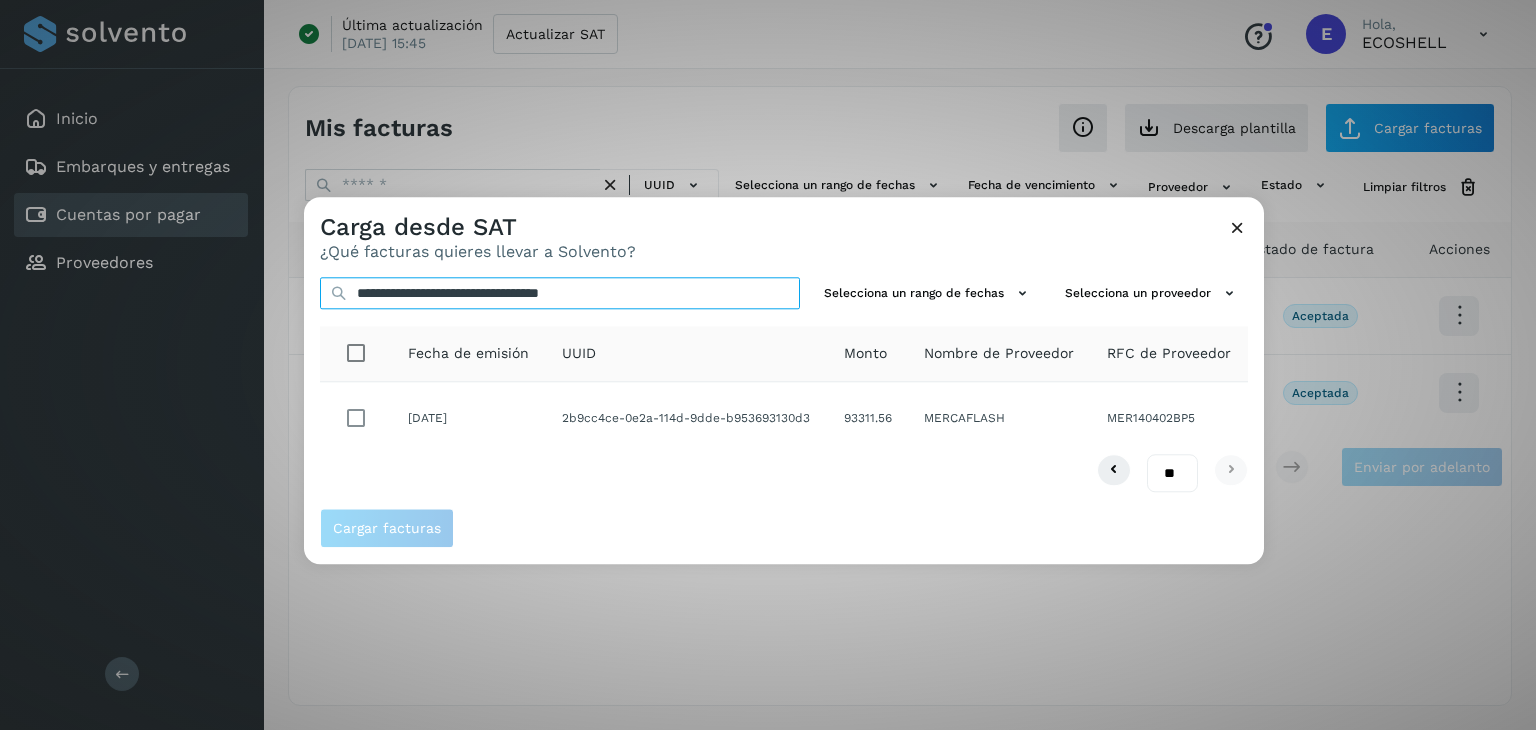 type on "**********" 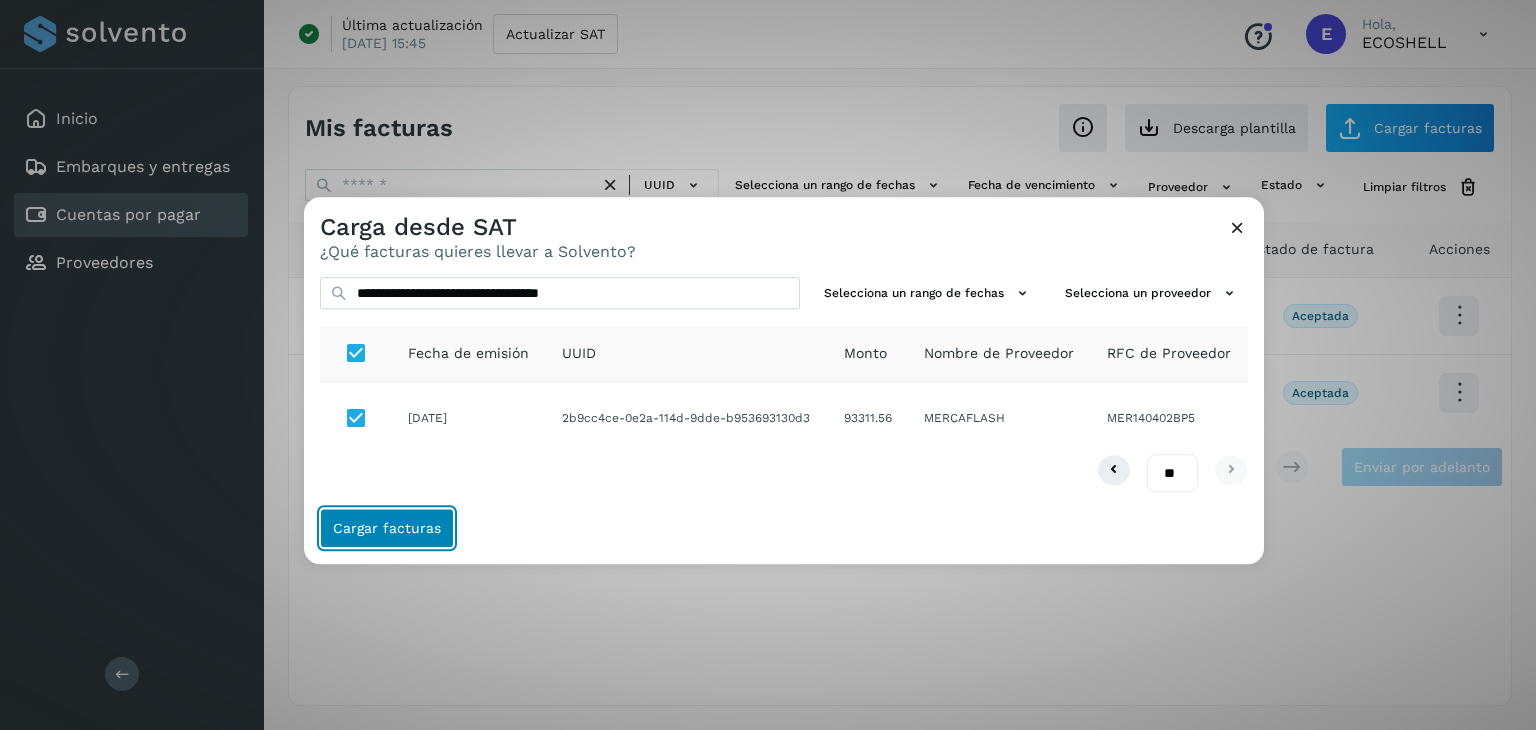 click on "Cargar facturas" 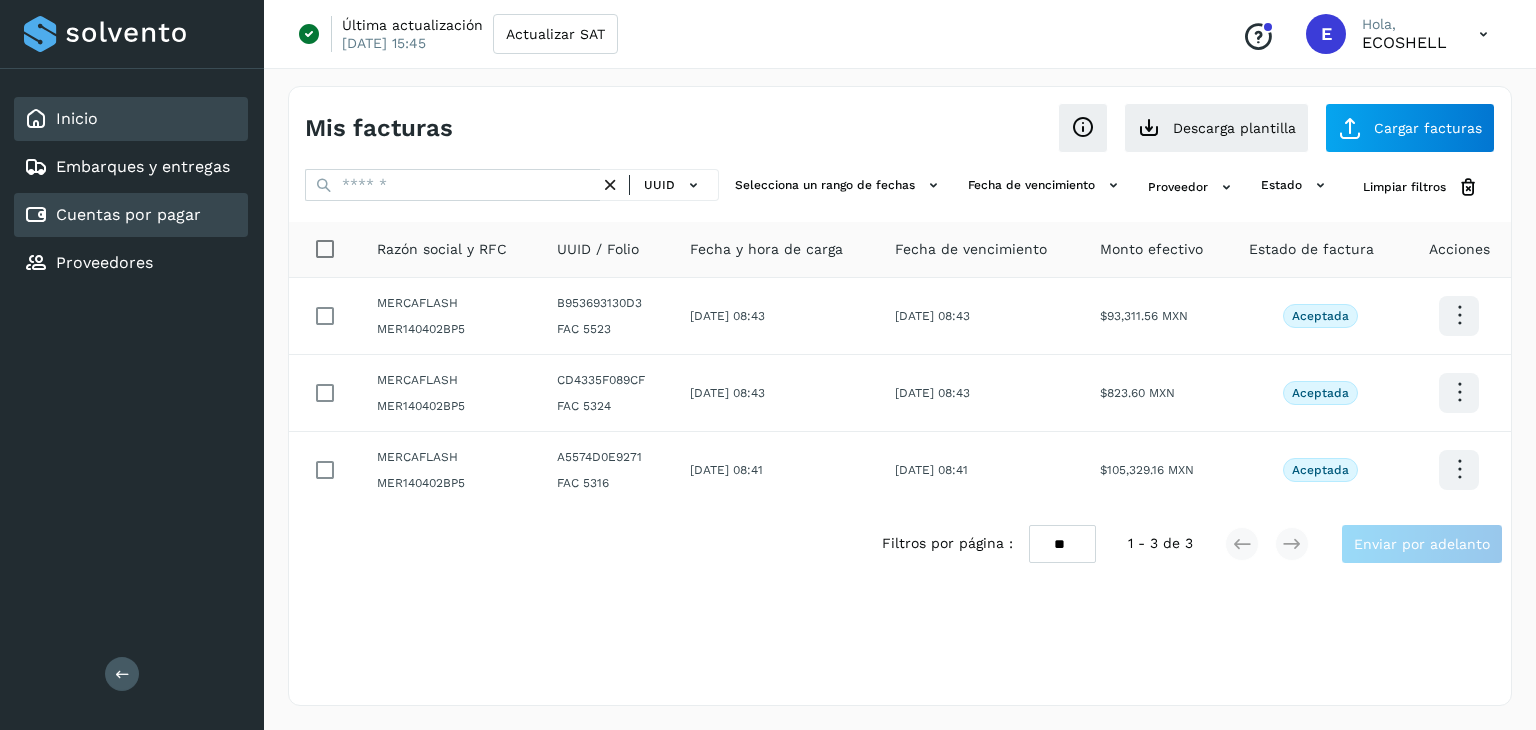 click on "Inicio" 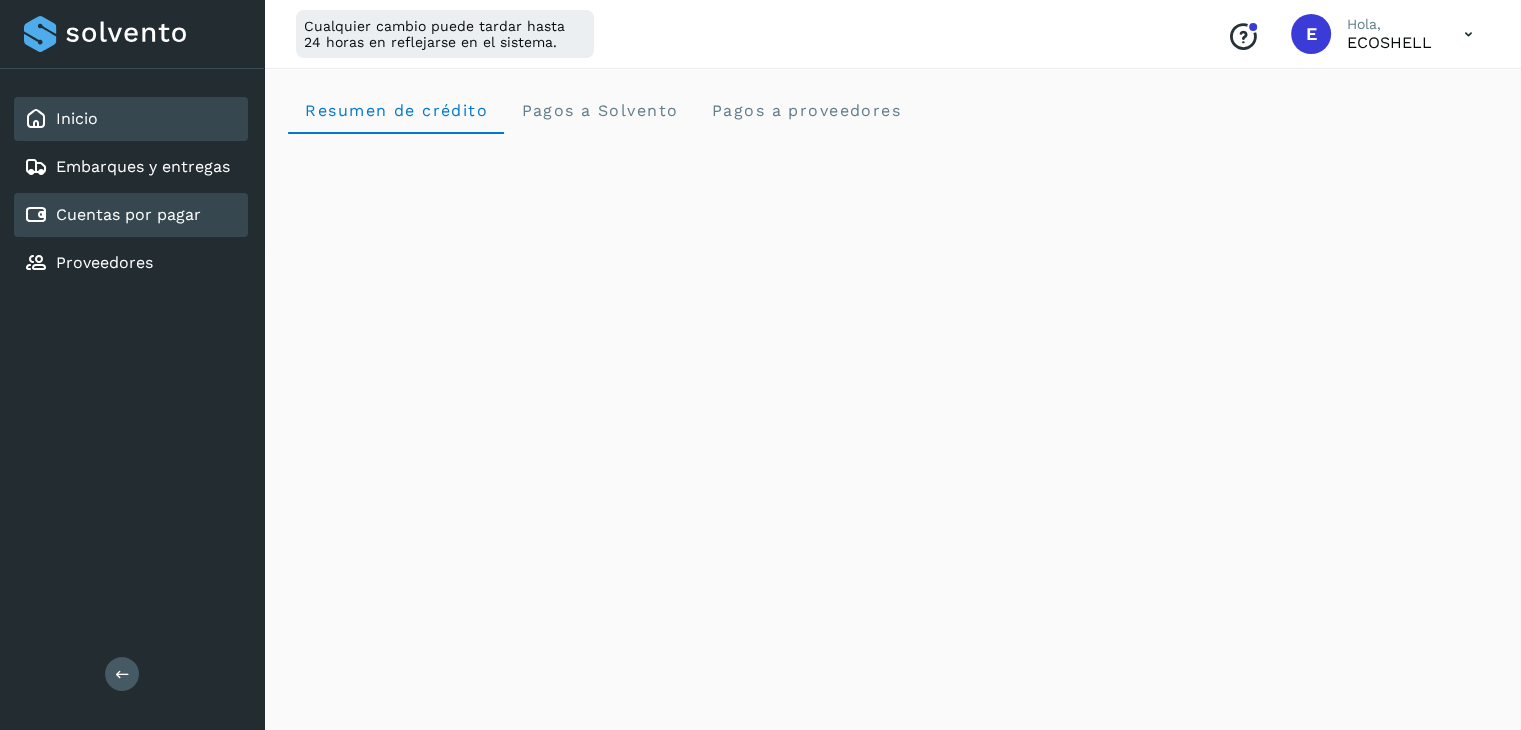 click on "Cuentas por pagar" at bounding box center (128, 214) 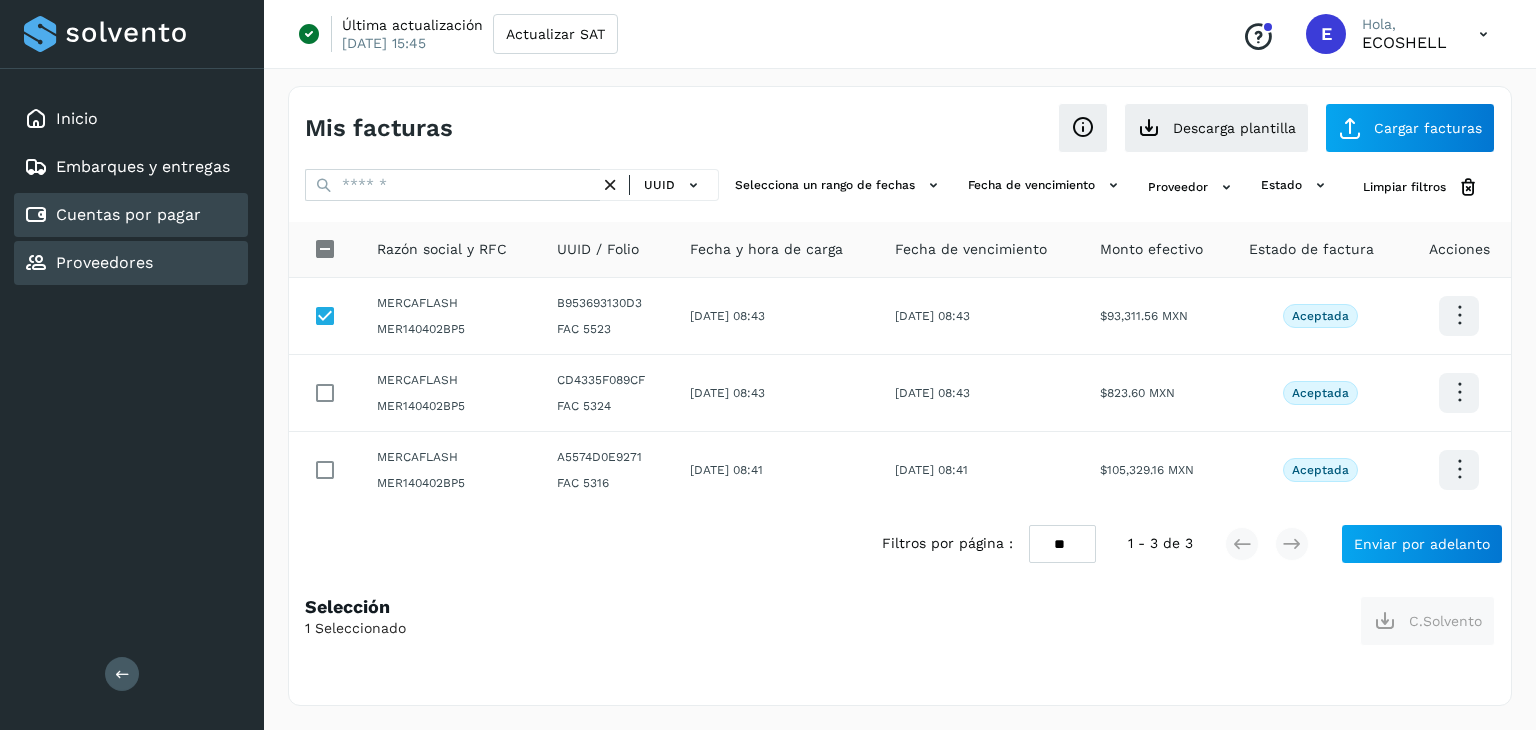 click on "Proveedores" 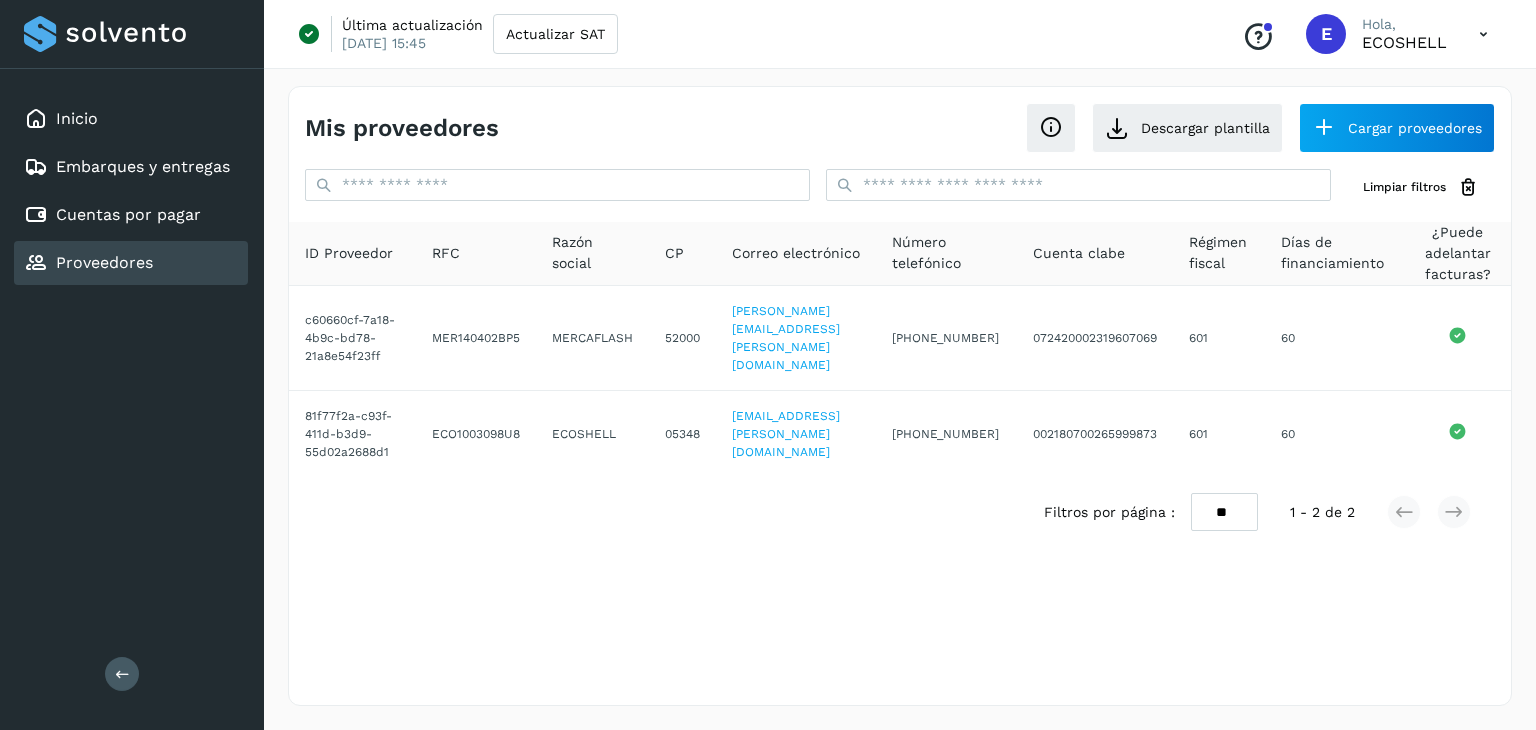 click at bounding box center [1483, 34] 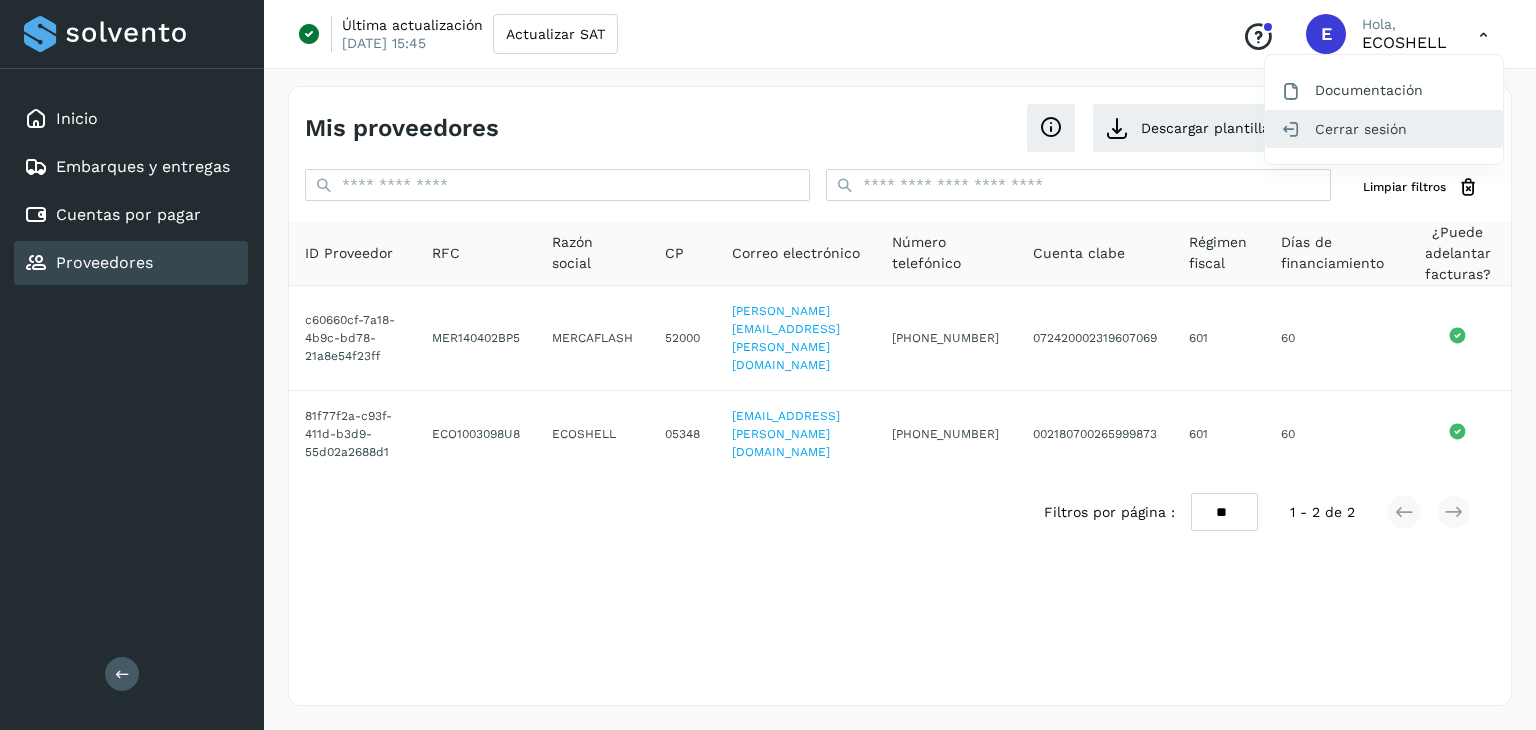 click on "Cerrar sesión" 